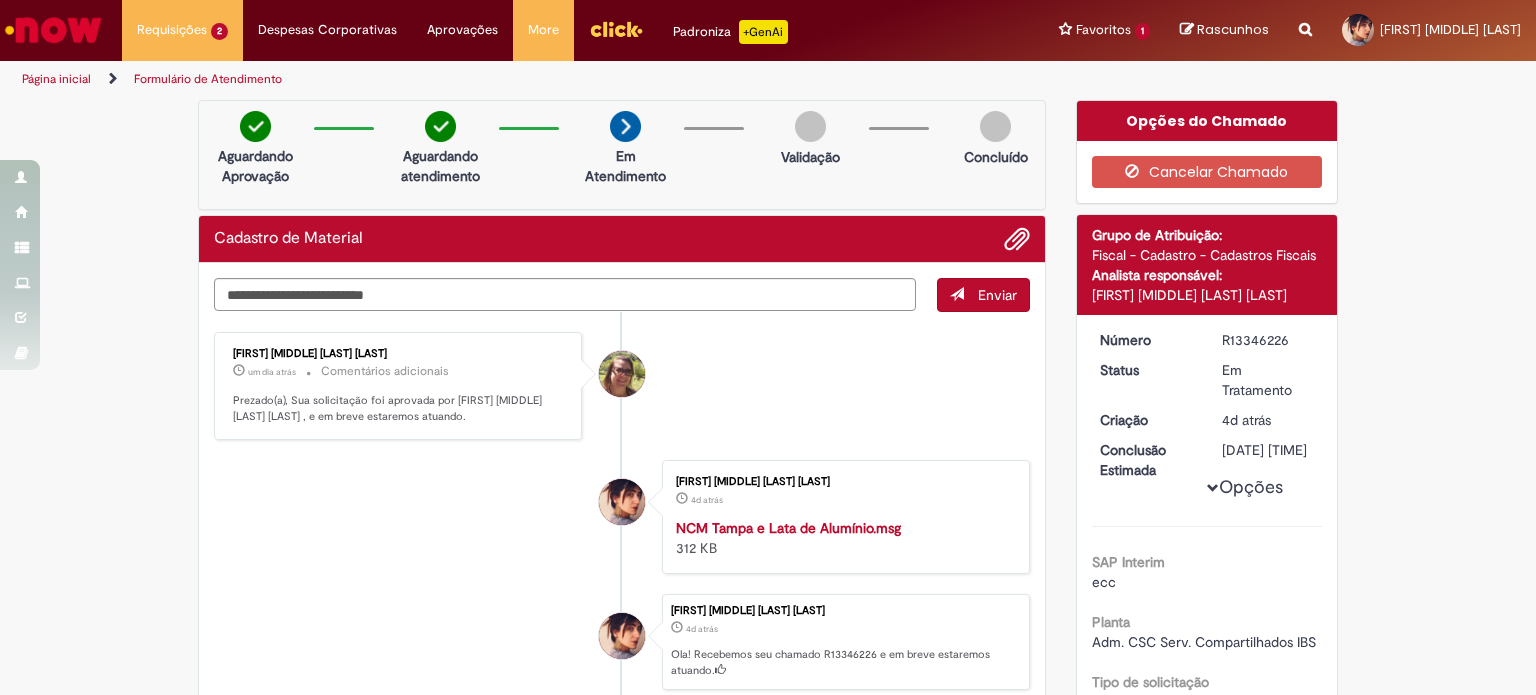 scroll, scrollTop: 0, scrollLeft: 0, axis: both 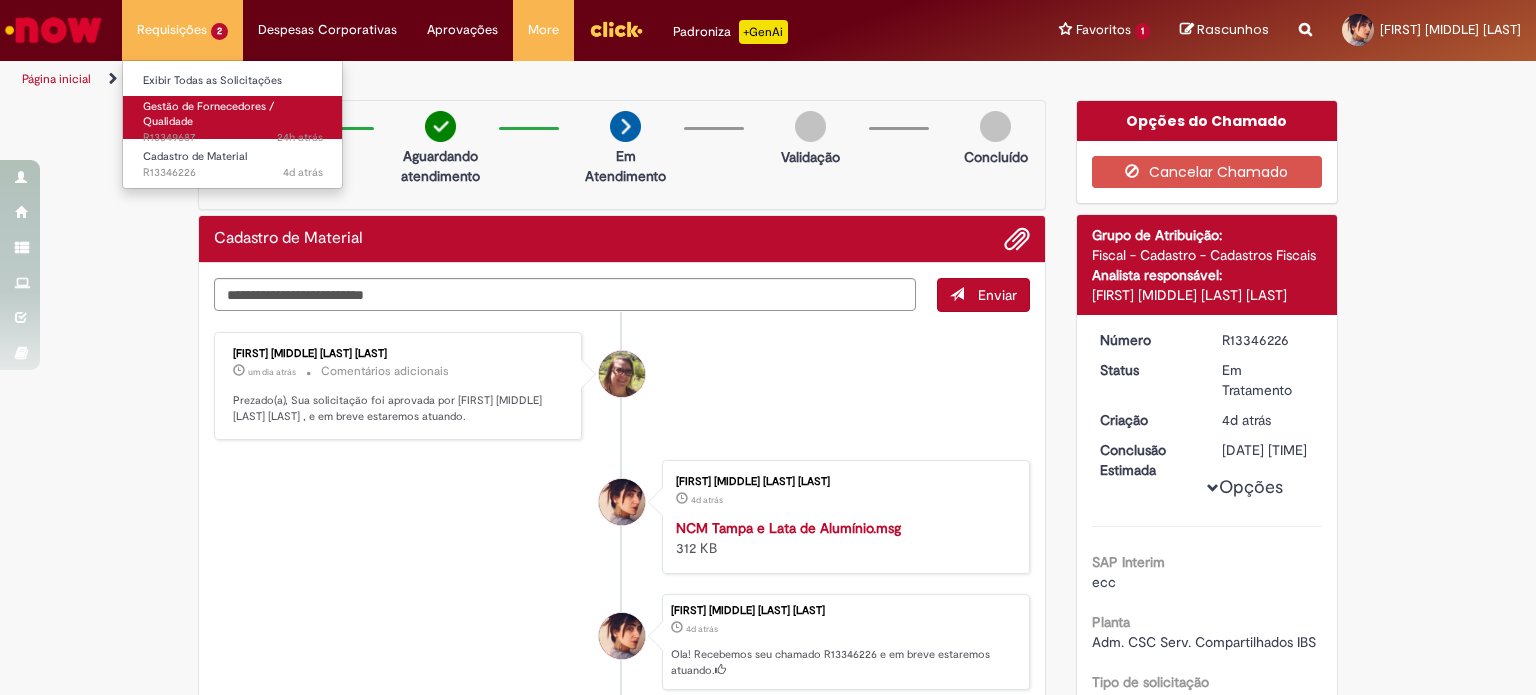 click on "Gestão de Fornecedores / Qualidade" at bounding box center (208, 114) 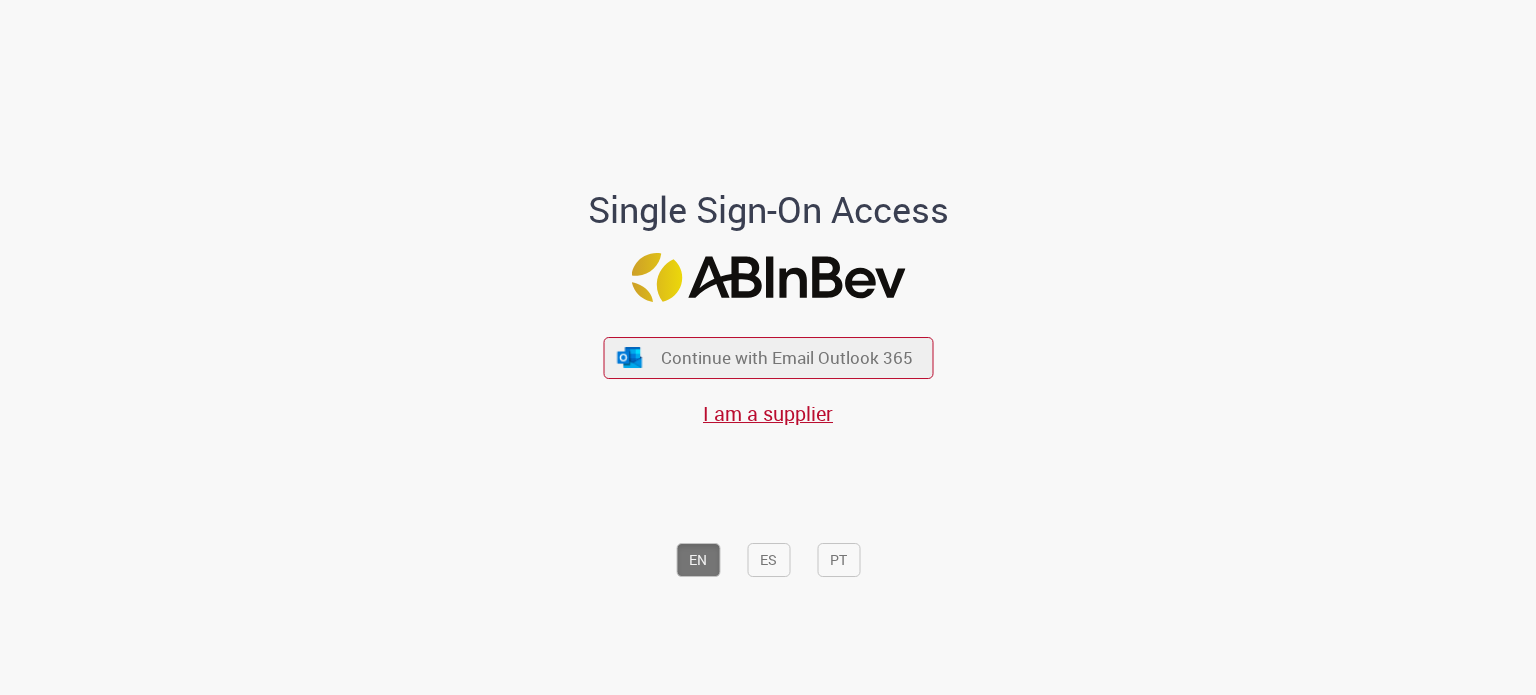 click on "Continue with Email Outlook 365
I am a supplier" at bounding box center (768, 371) 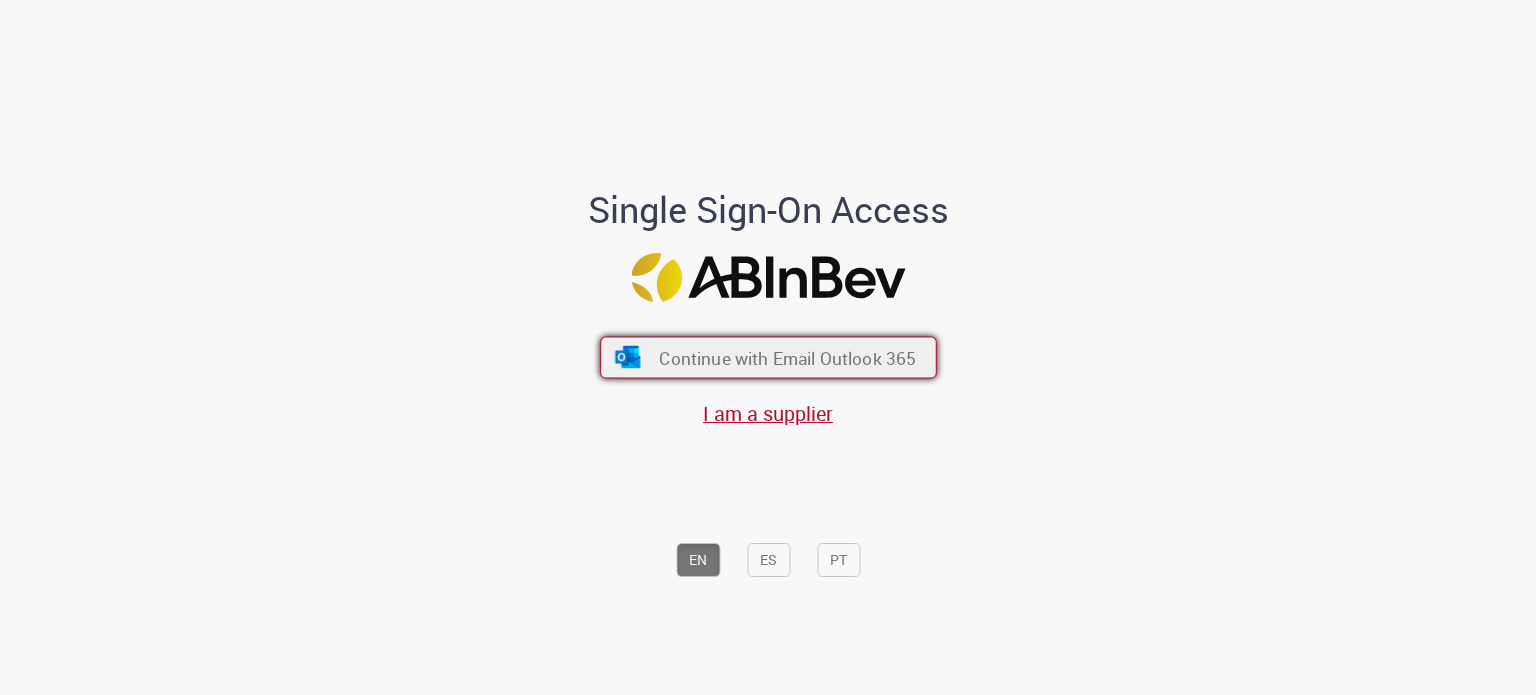 click on "Continue with Email Outlook 365" at bounding box center (768, 358) 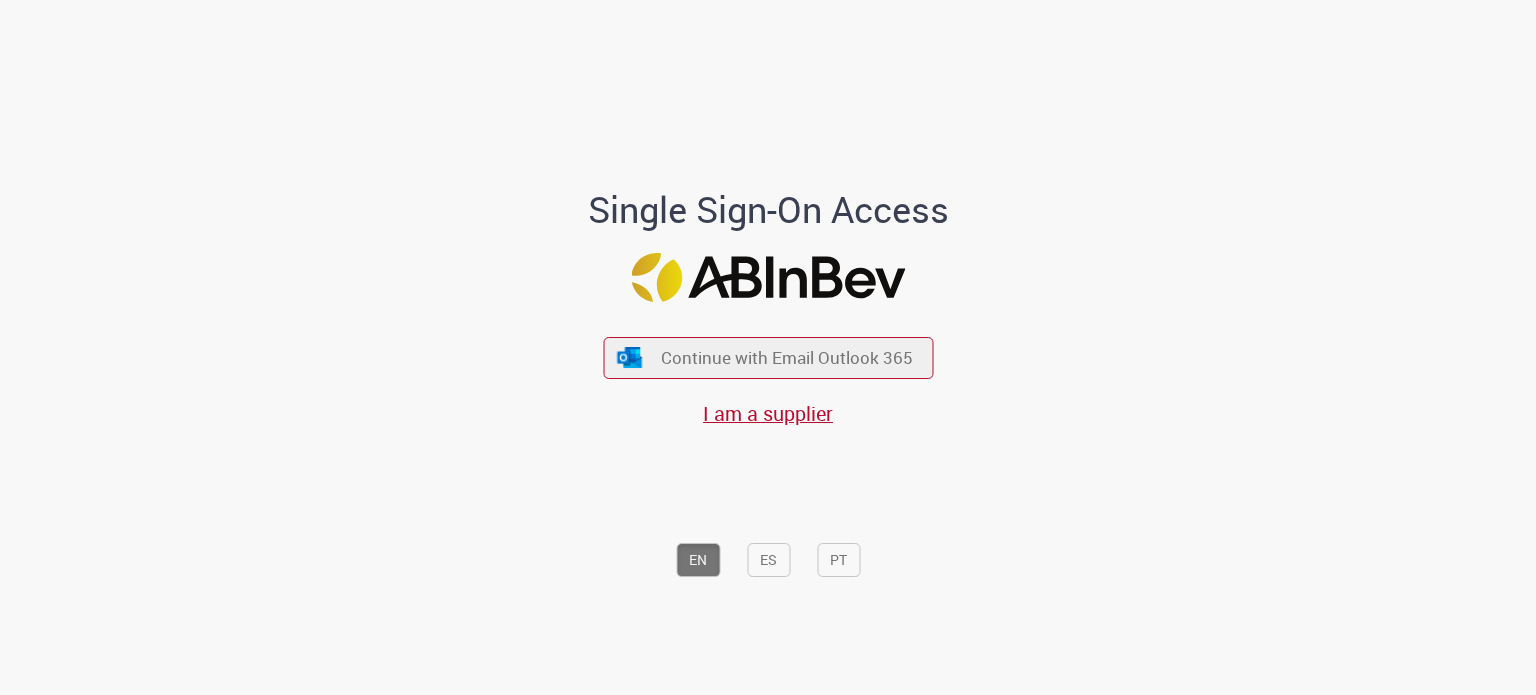 scroll, scrollTop: 0, scrollLeft: 0, axis: both 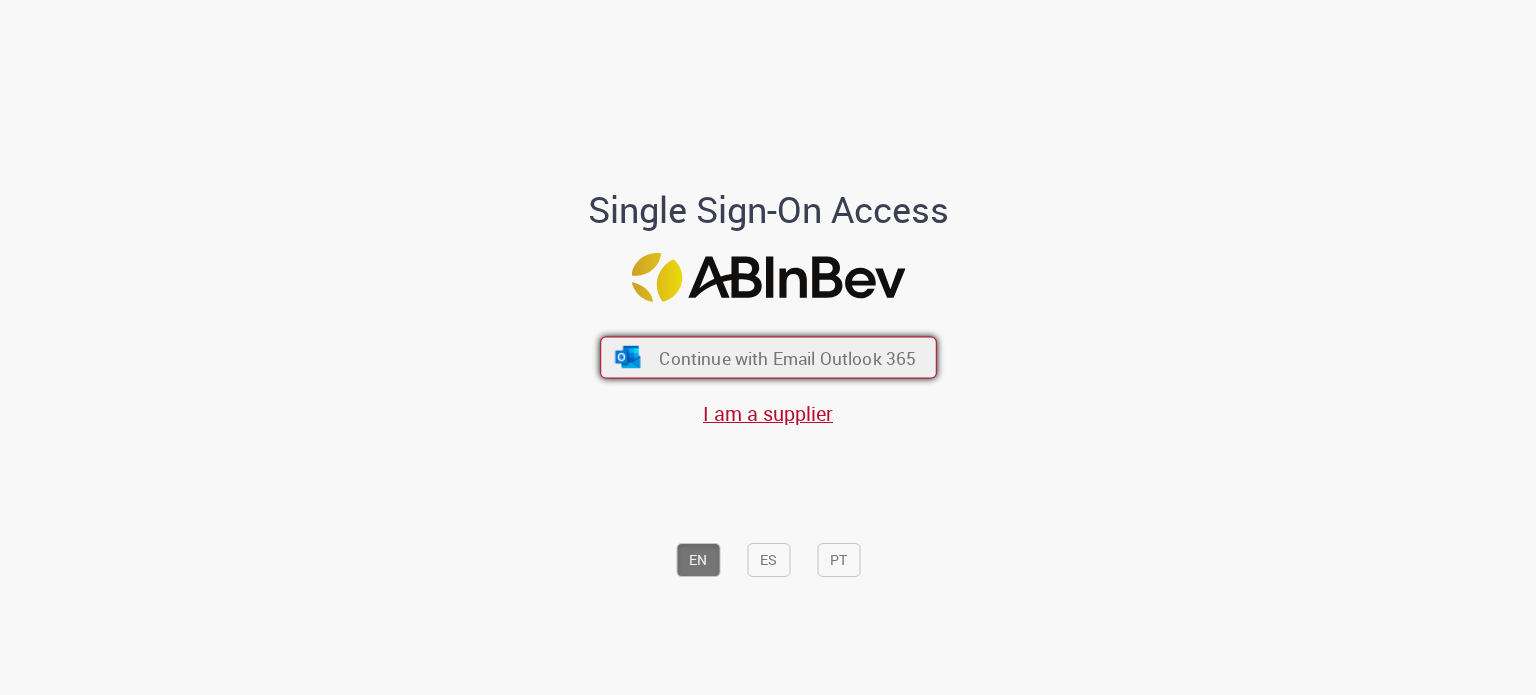 click on "Continue with Email Outlook 365" at bounding box center [787, 357] 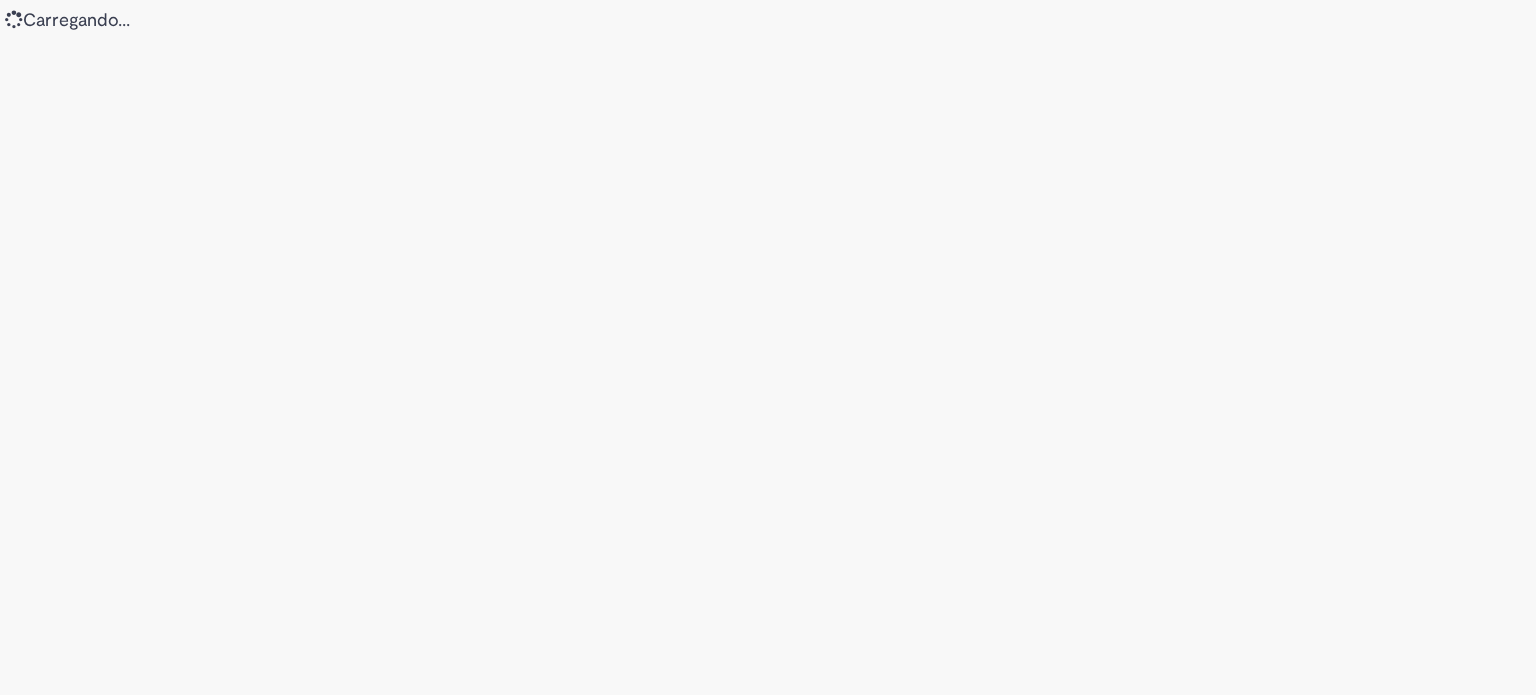 scroll, scrollTop: 0, scrollLeft: 0, axis: both 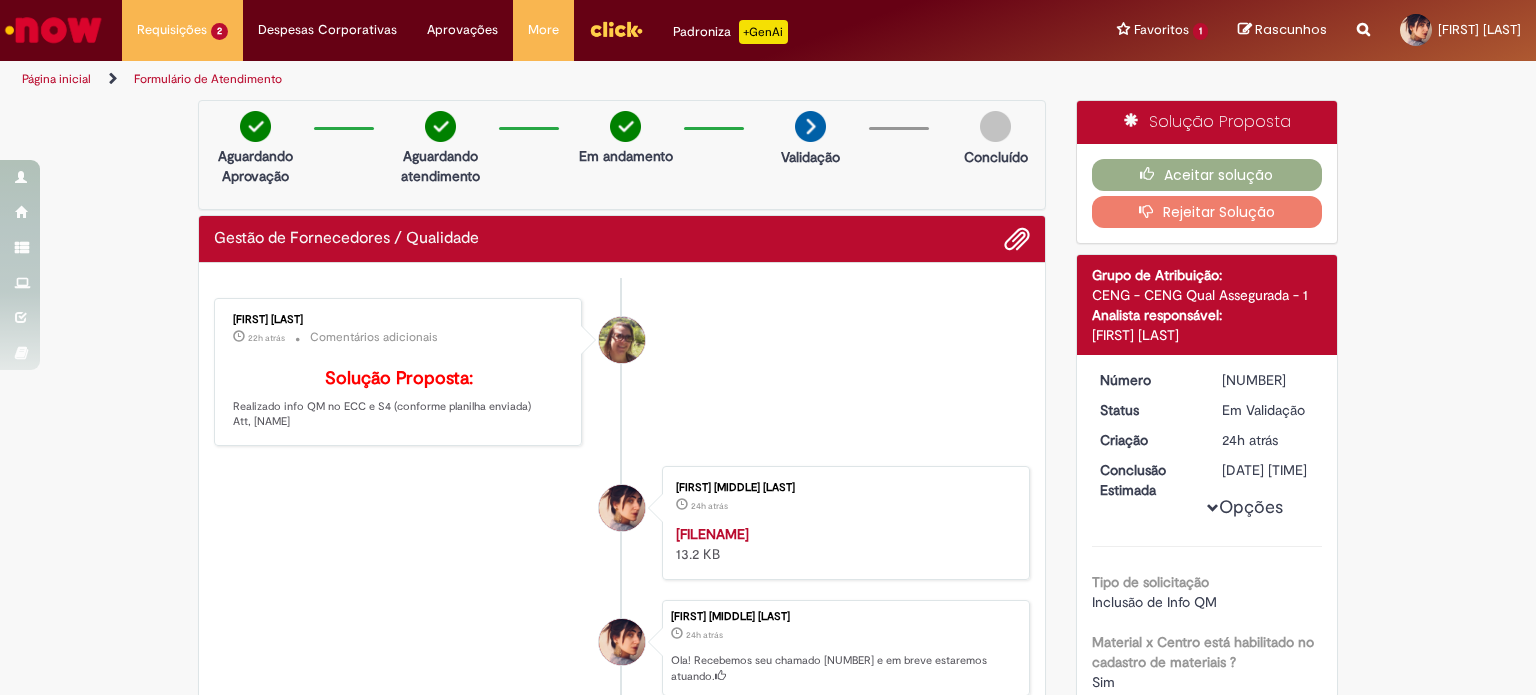 click on "Reportar problema
Artigos
Não encontrou base de conhecimento
Catálogo
Não foram encontradas ofertas
Comunidade
Nenhum resultado encontrado na comunidade" at bounding box center [1363, 30] 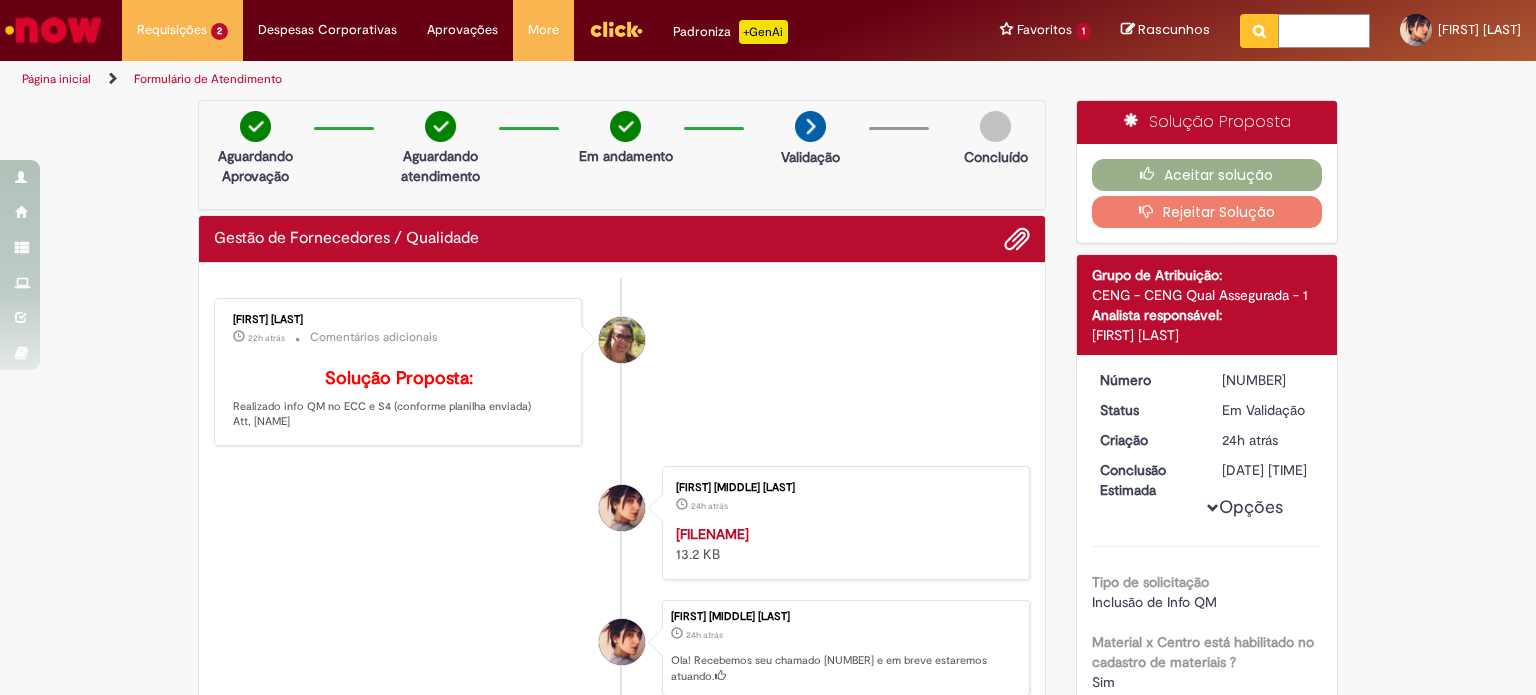 click at bounding box center [1324, 31] 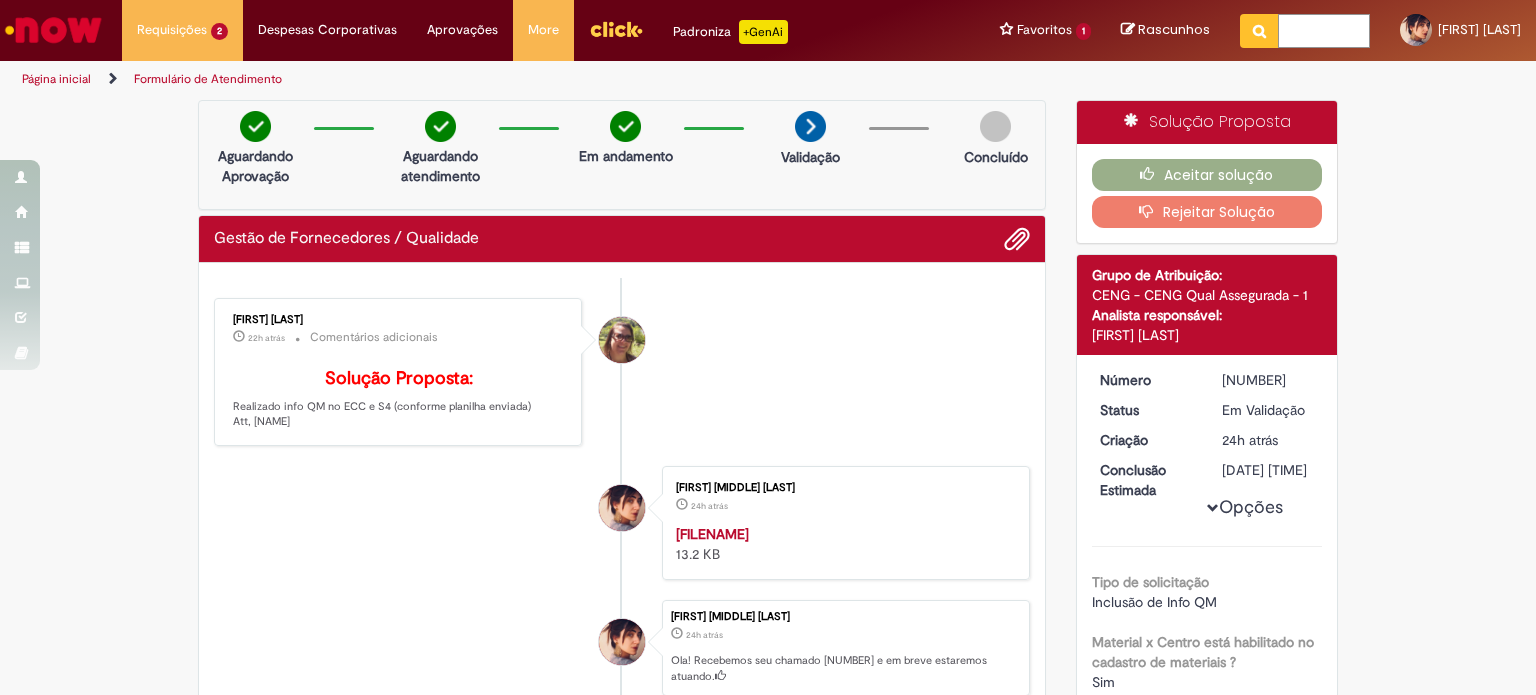 click at bounding box center [1324, 31] 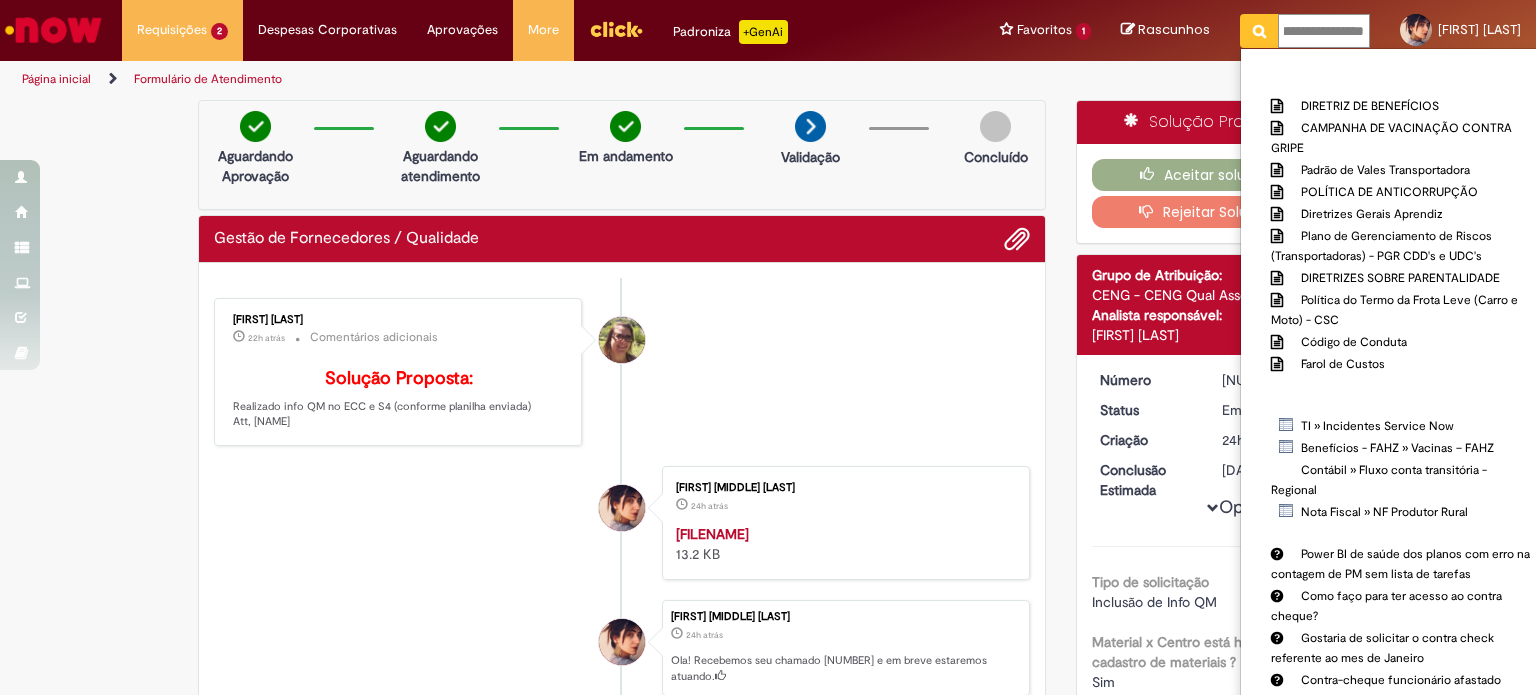 scroll, scrollTop: 0, scrollLeft: 56, axis: horizontal 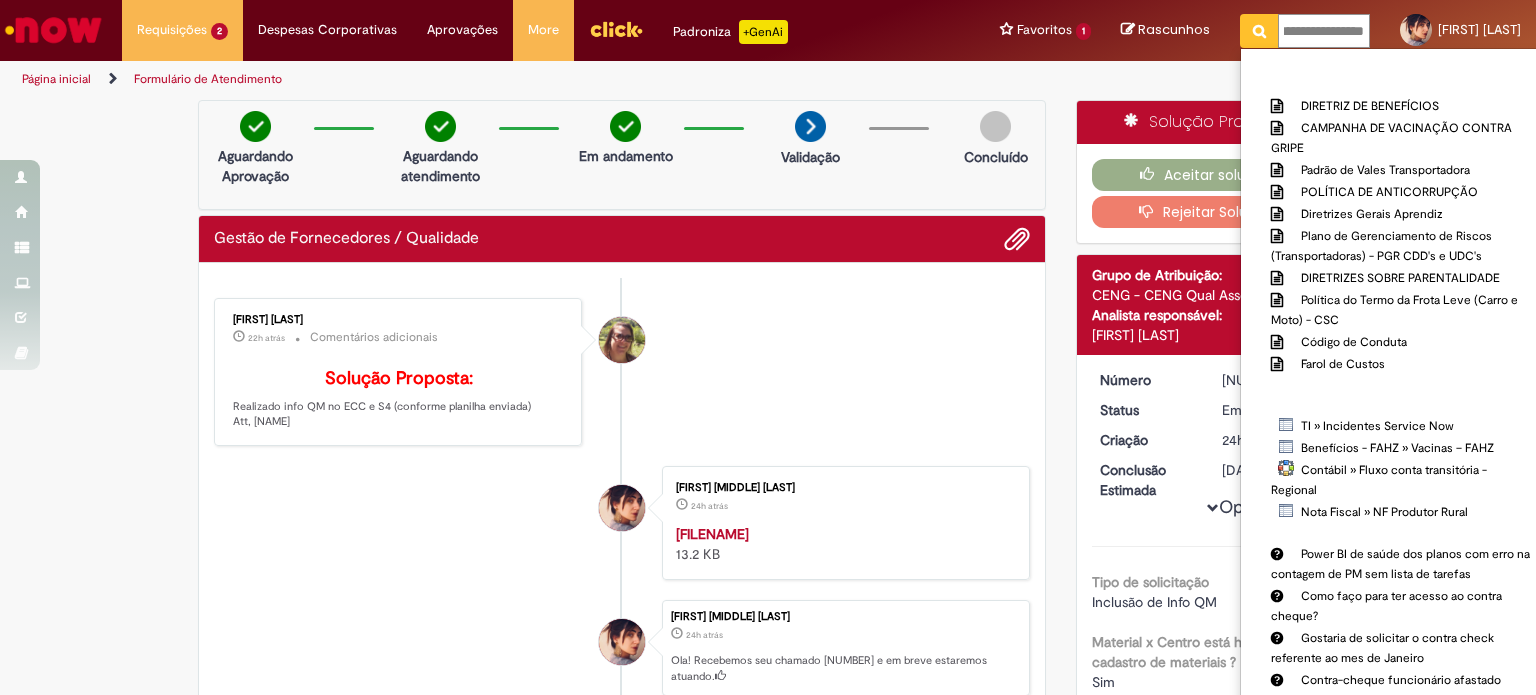type on "**********" 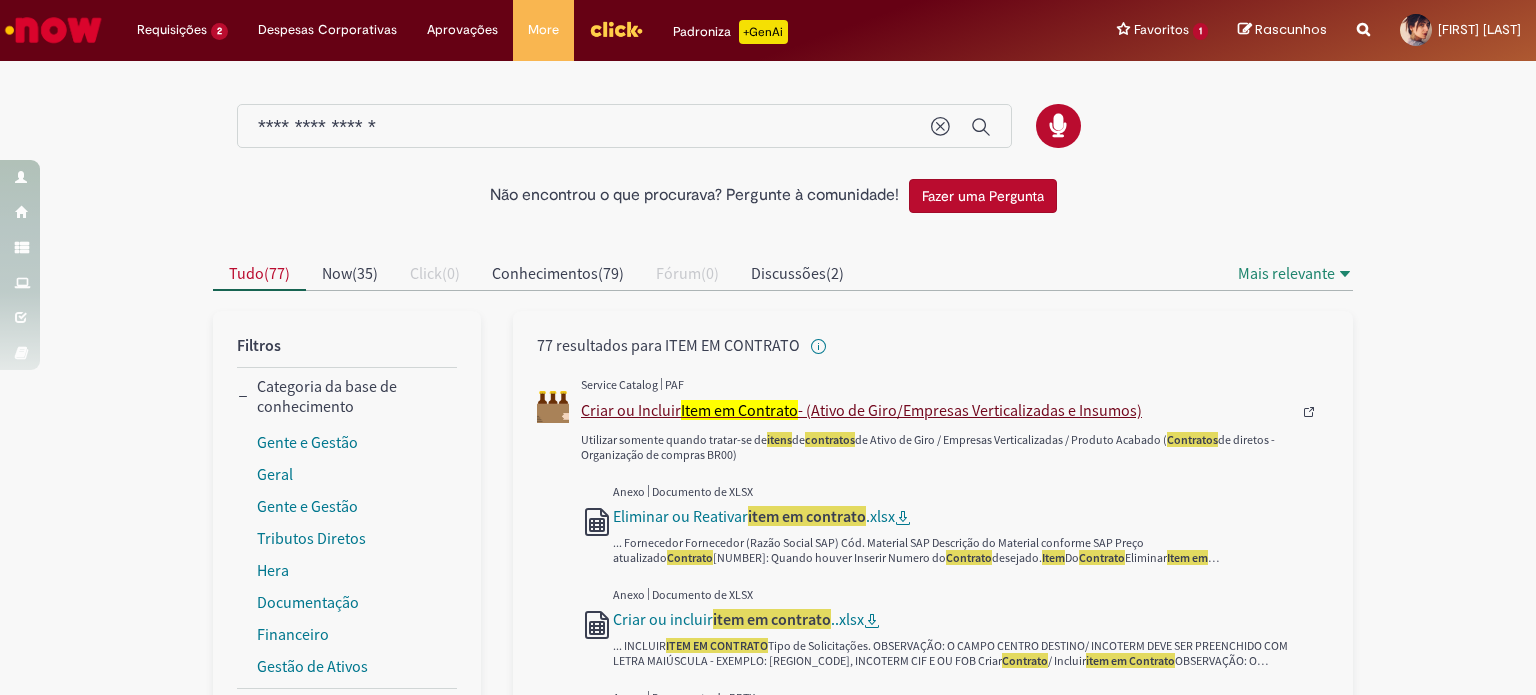 click on "Criar ou  Incluir  Item em Contrato  - (Ativo de Giro/Empresas Verticalizadas e Insumos)" at bounding box center [936, 410] 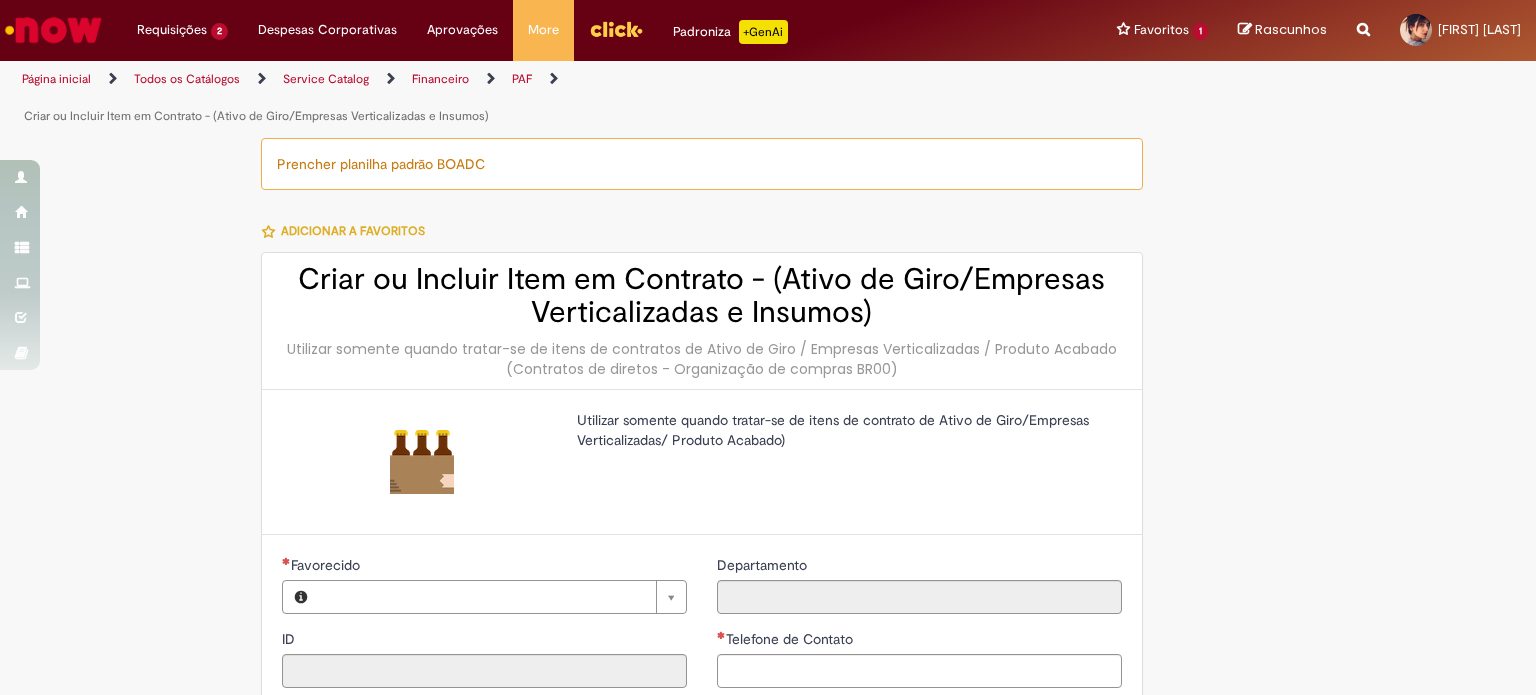 type on "********" 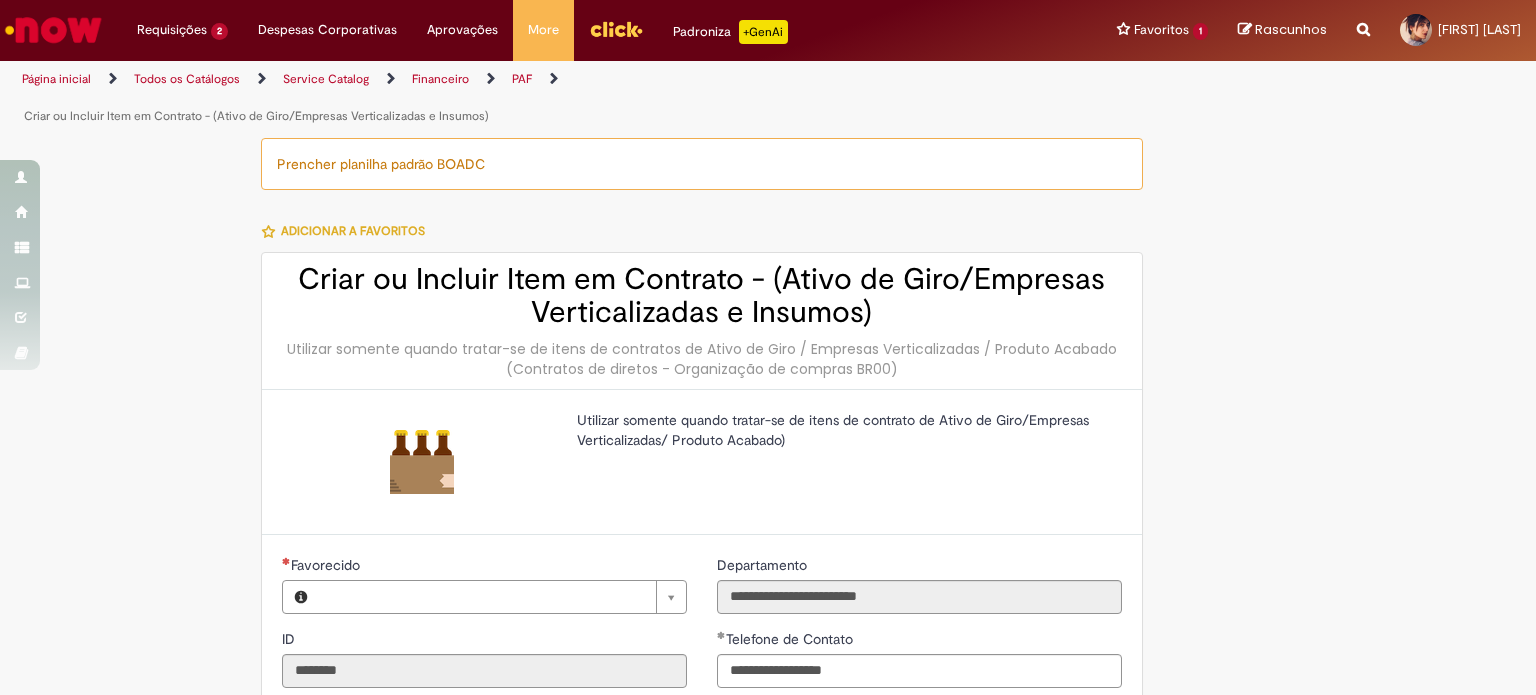 type on "**********" 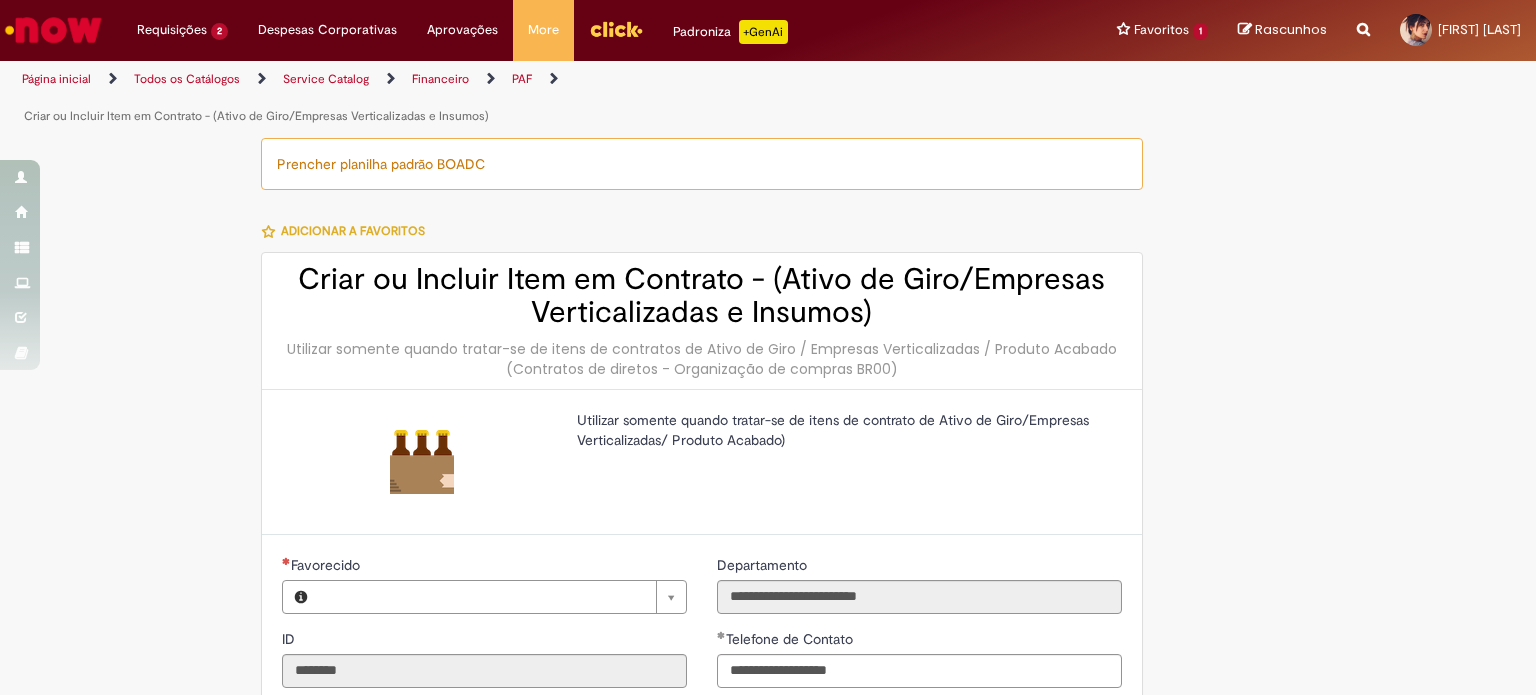 type on "**********" 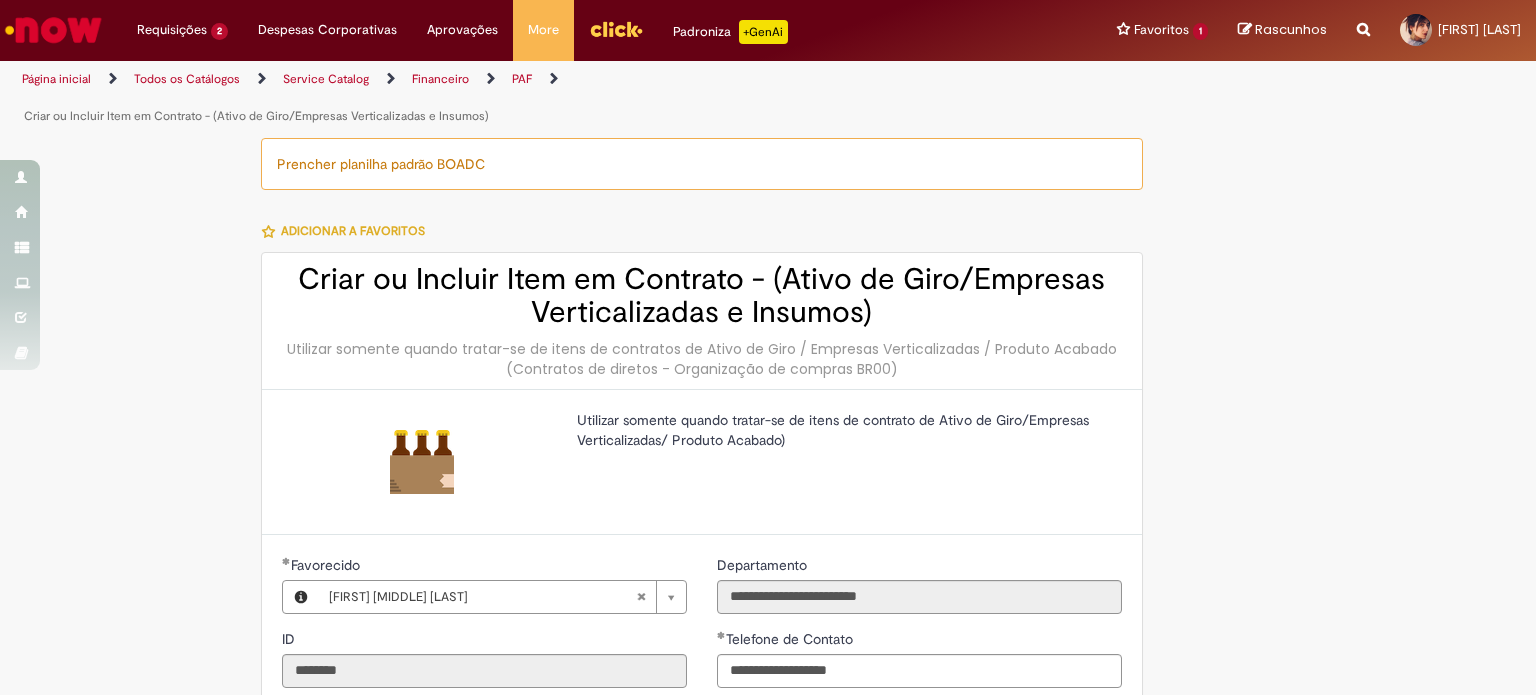 type on "**********" 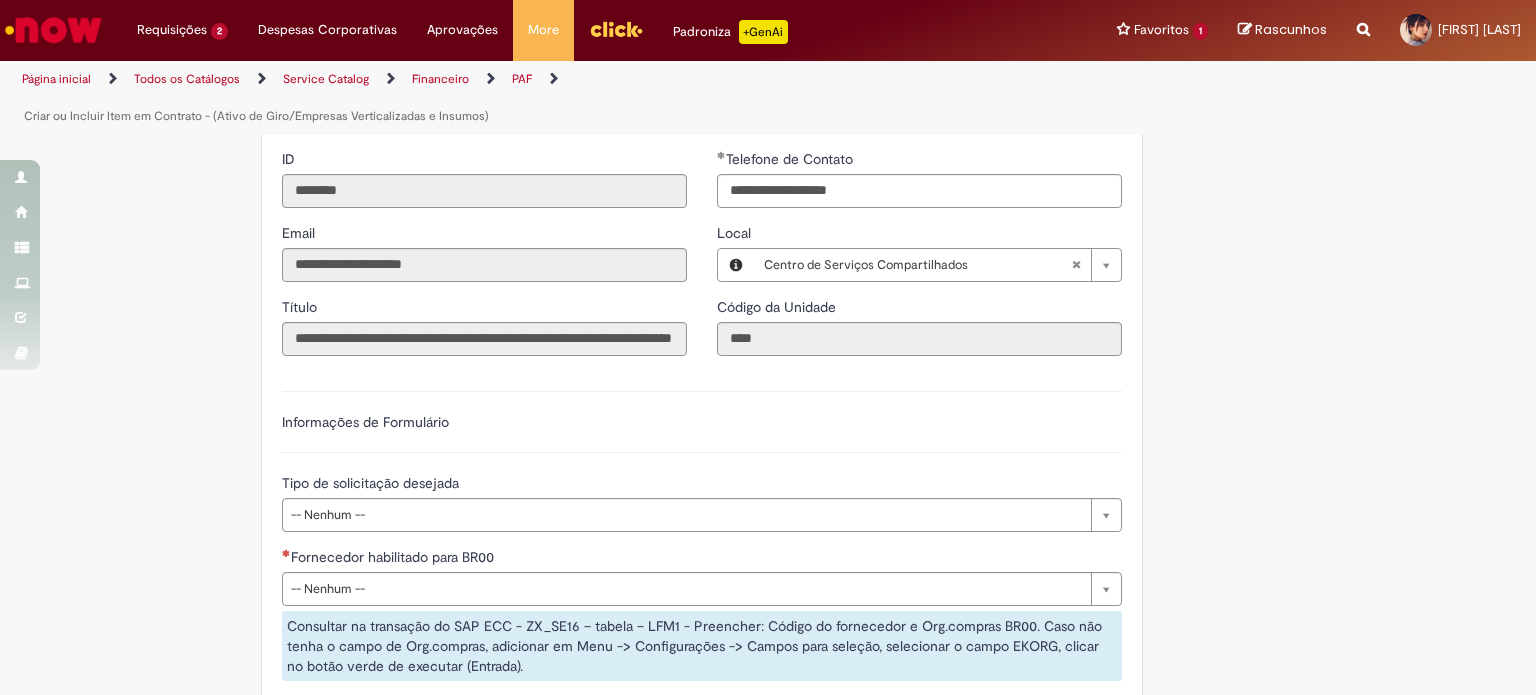 scroll, scrollTop: 500, scrollLeft: 0, axis: vertical 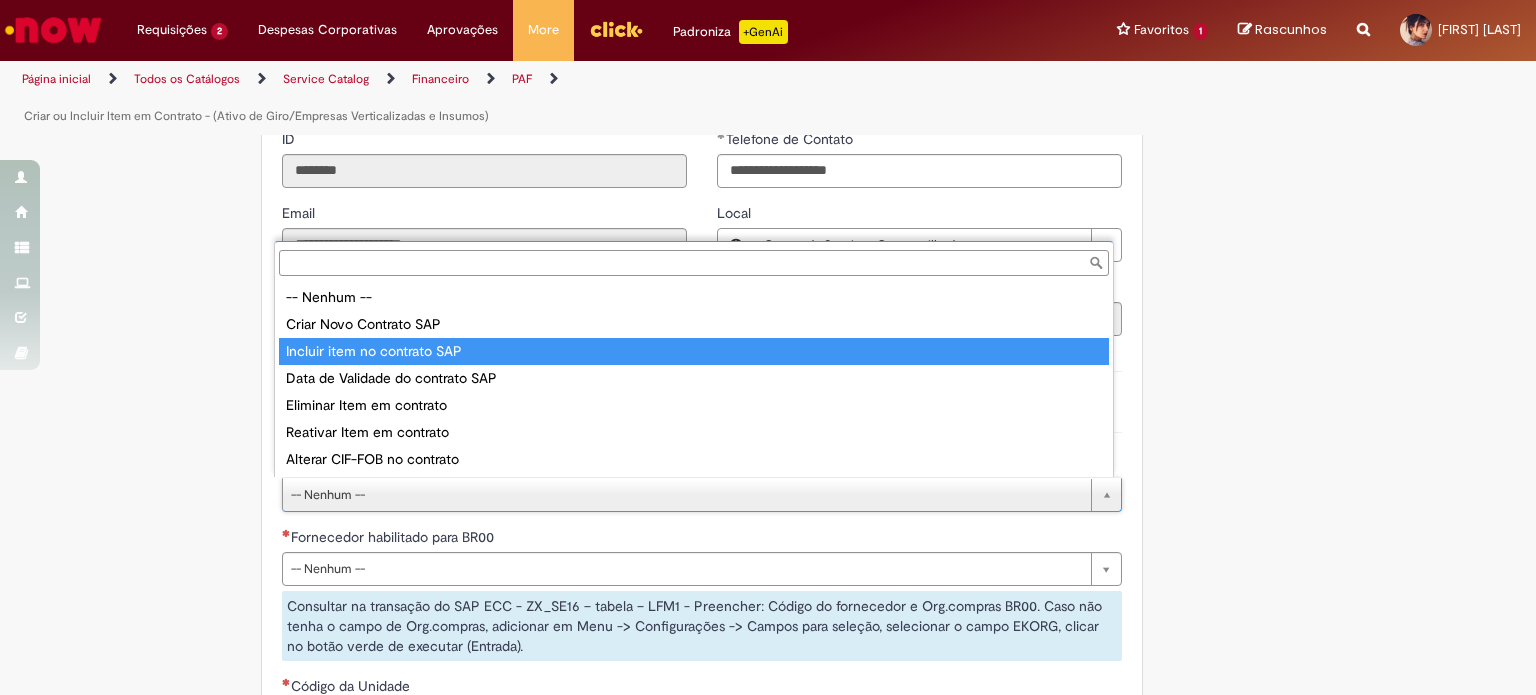 type on "**********" 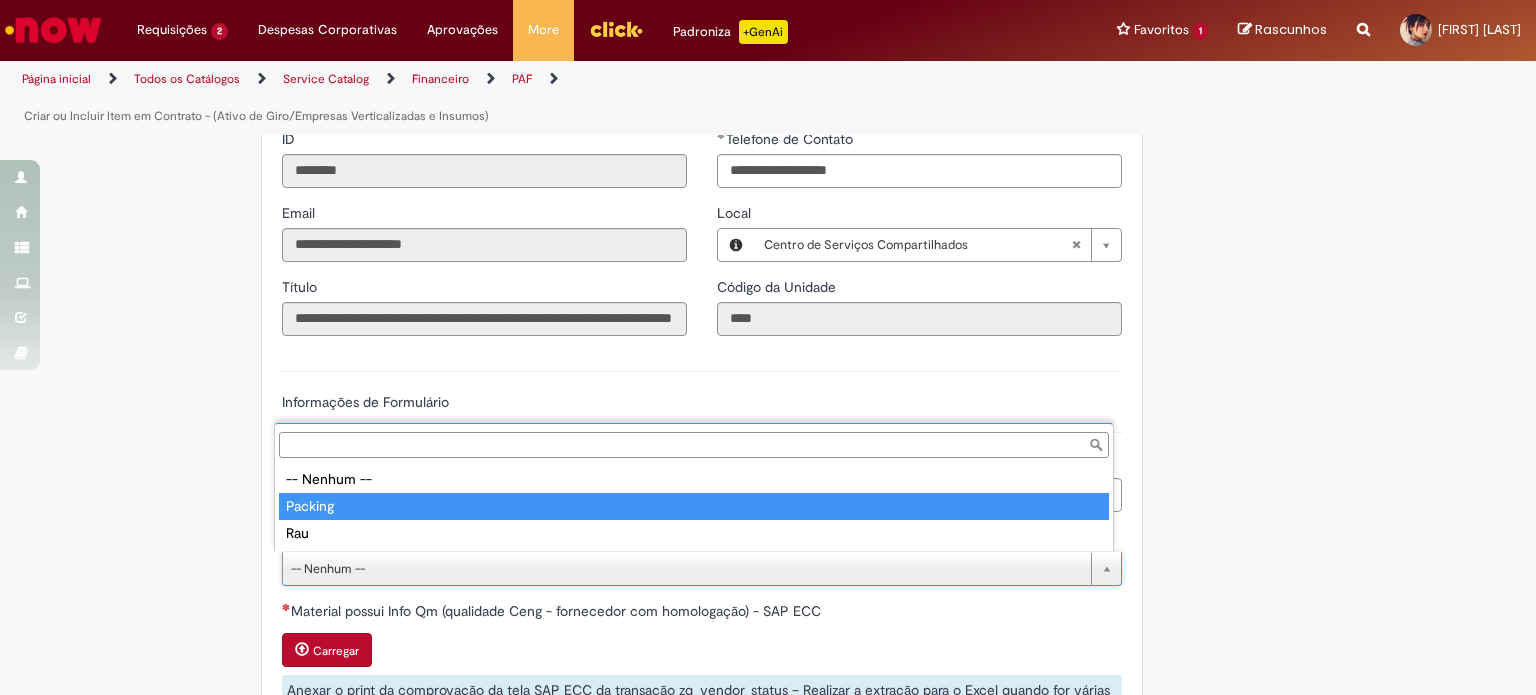 type on "*******" 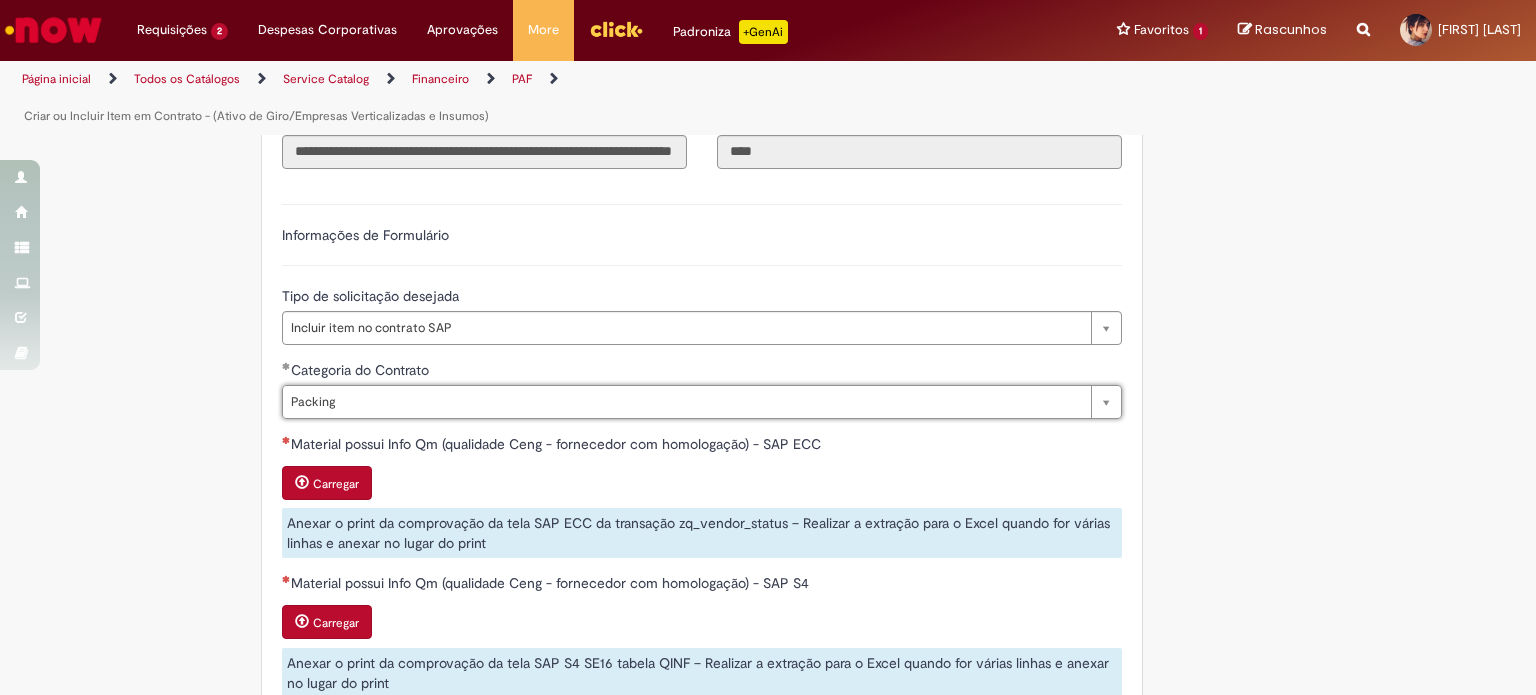 scroll, scrollTop: 900, scrollLeft: 0, axis: vertical 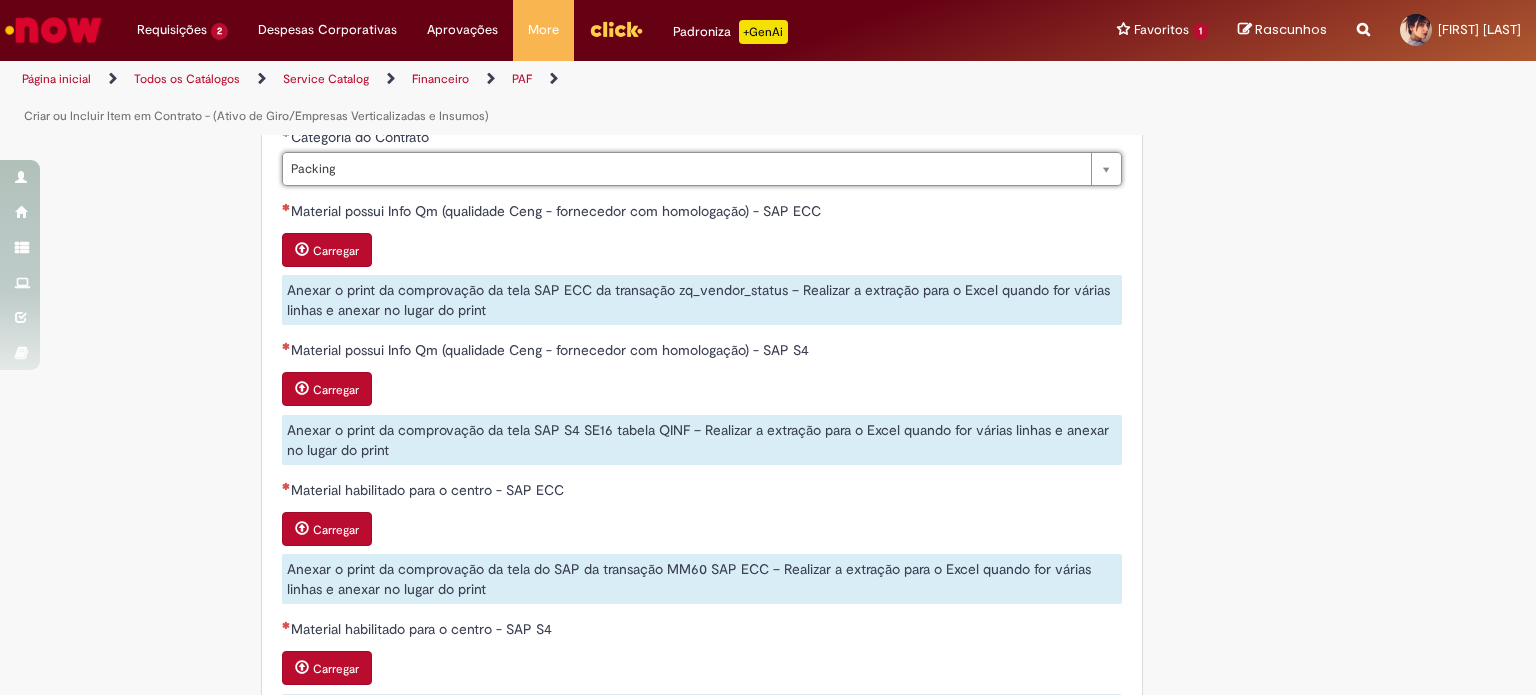 click on "Carregar" at bounding box center [336, 251] 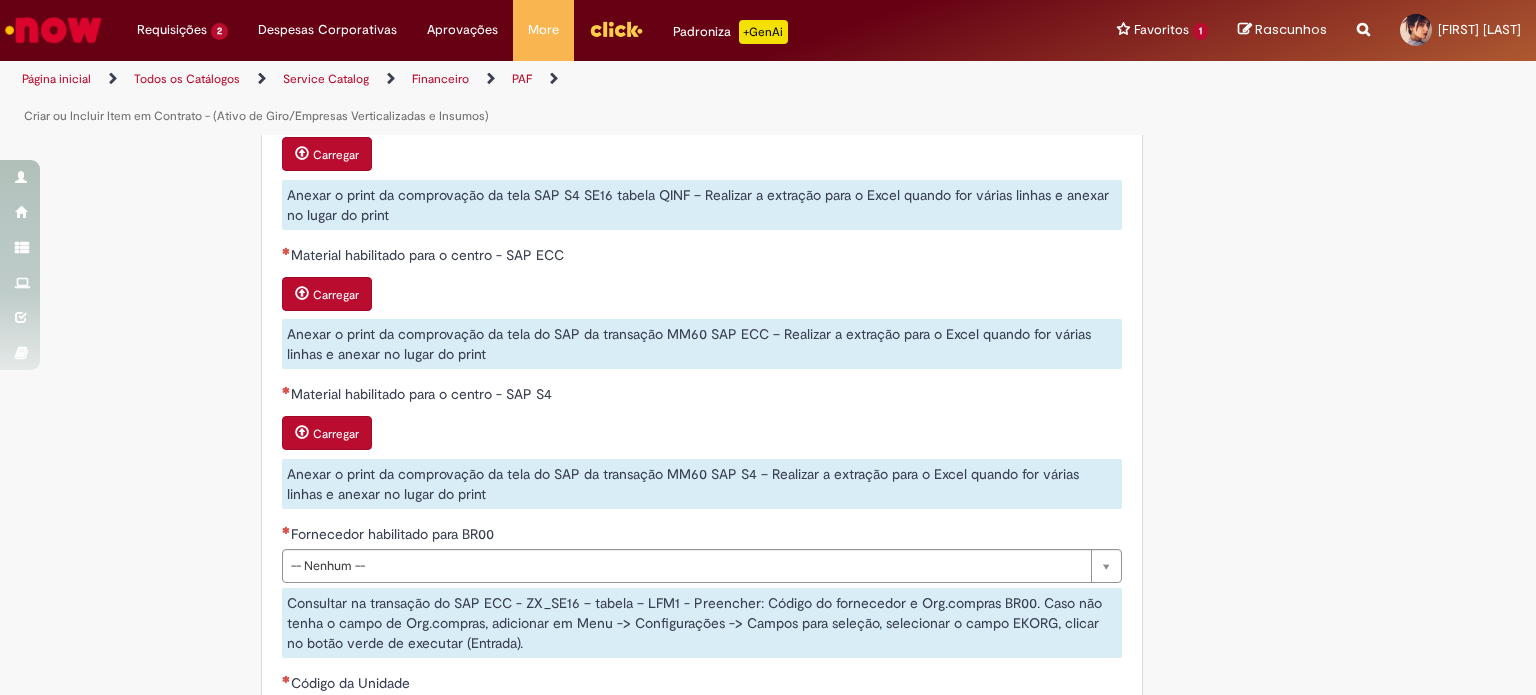 scroll, scrollTop: 900, scrollLeft: 0, axis: vertical 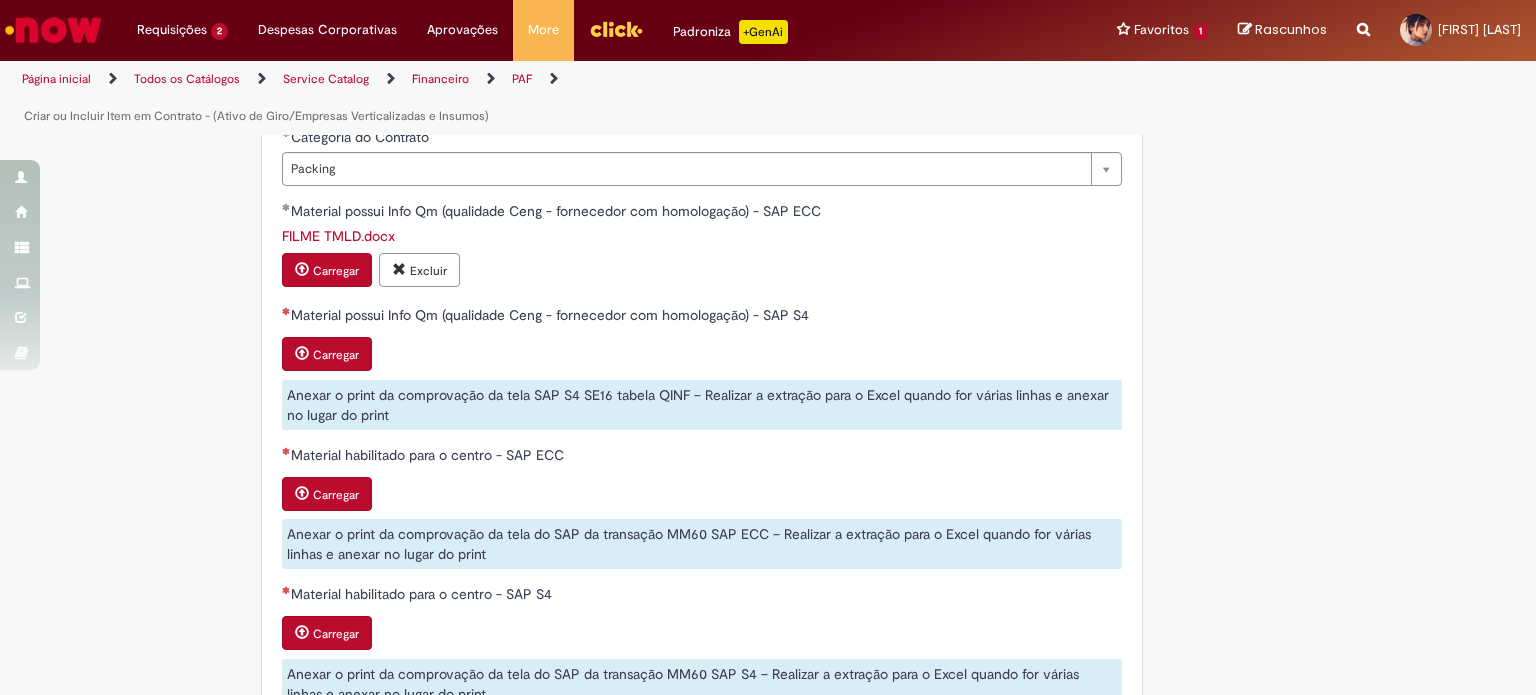click on "Carregar" at bounding box center [336, 355] 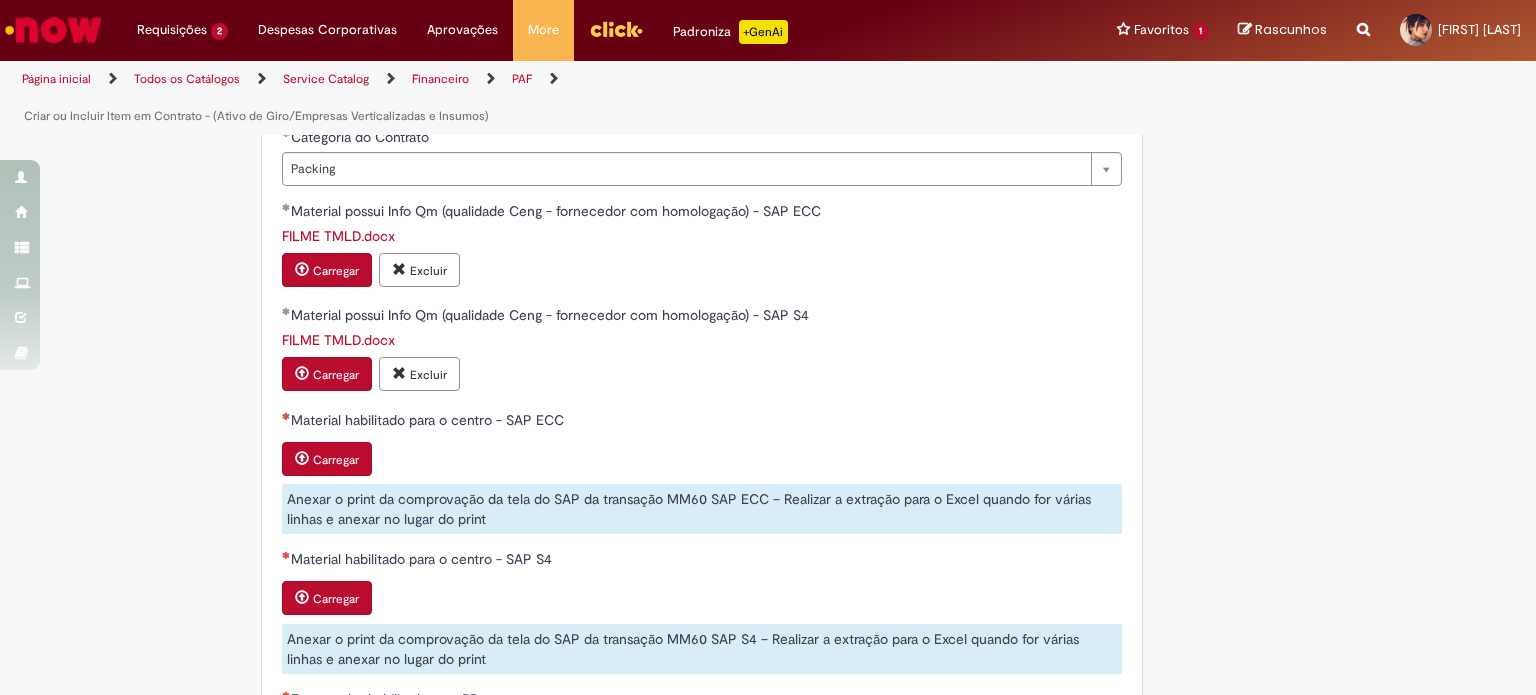 scroll, scrollTop: 1100, scrollLeft: 0, axis: vertical 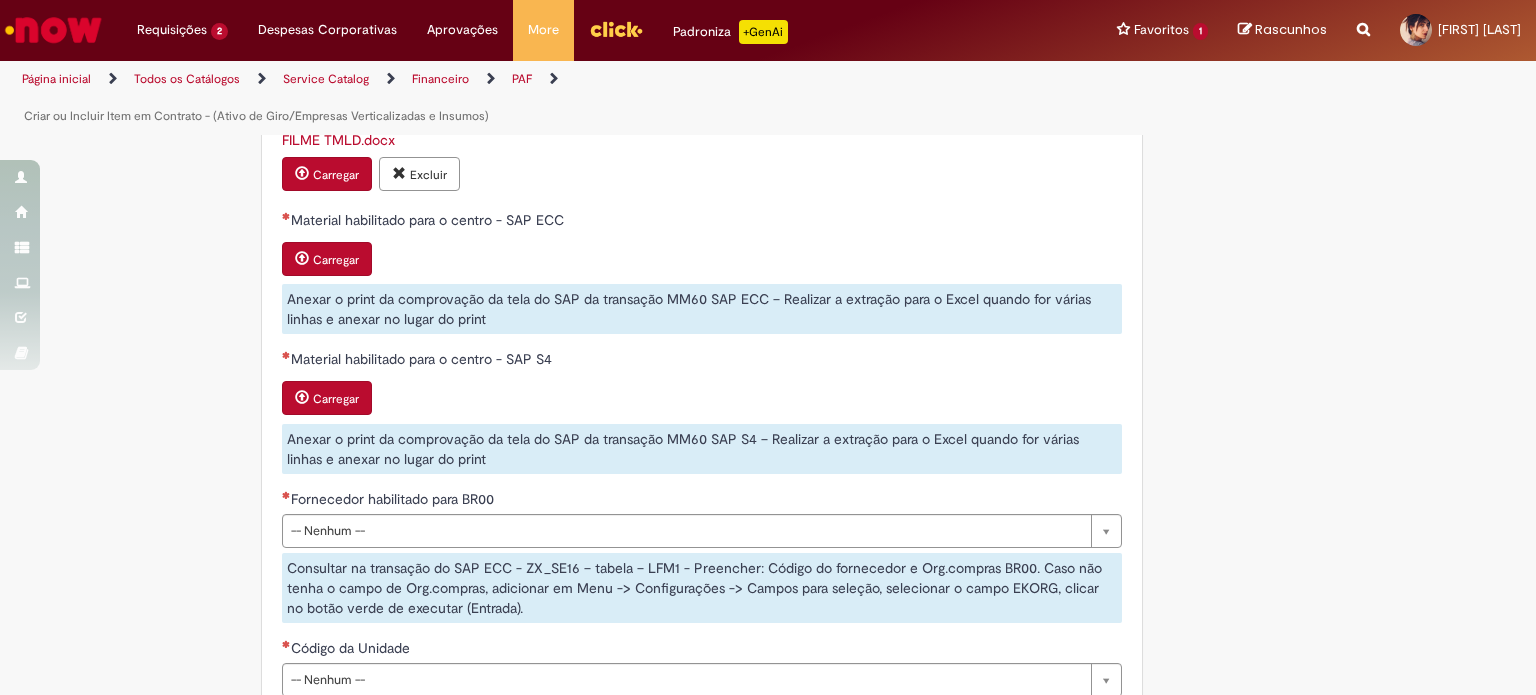 click on "Carregar" at bounding box center (336, 260) 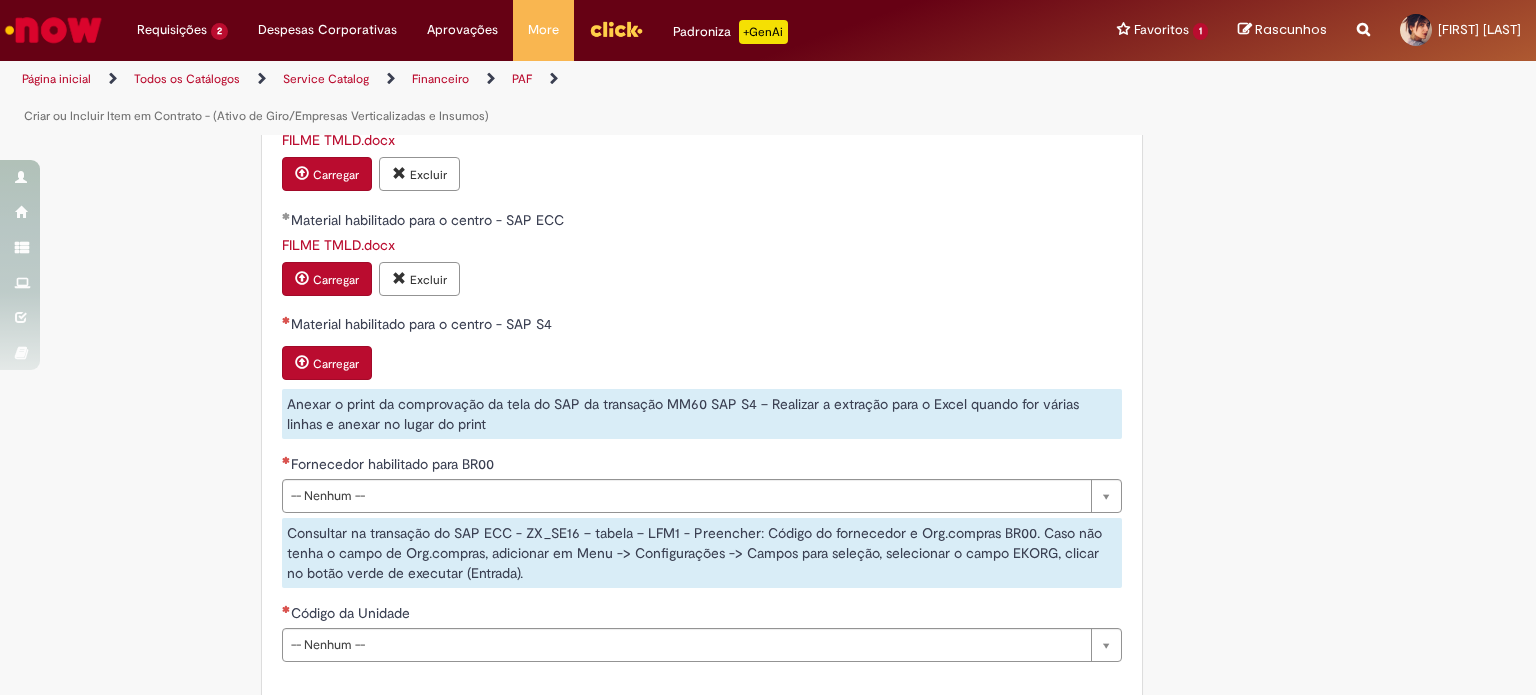 click on "Carregar" at bounding box center [336, 364] 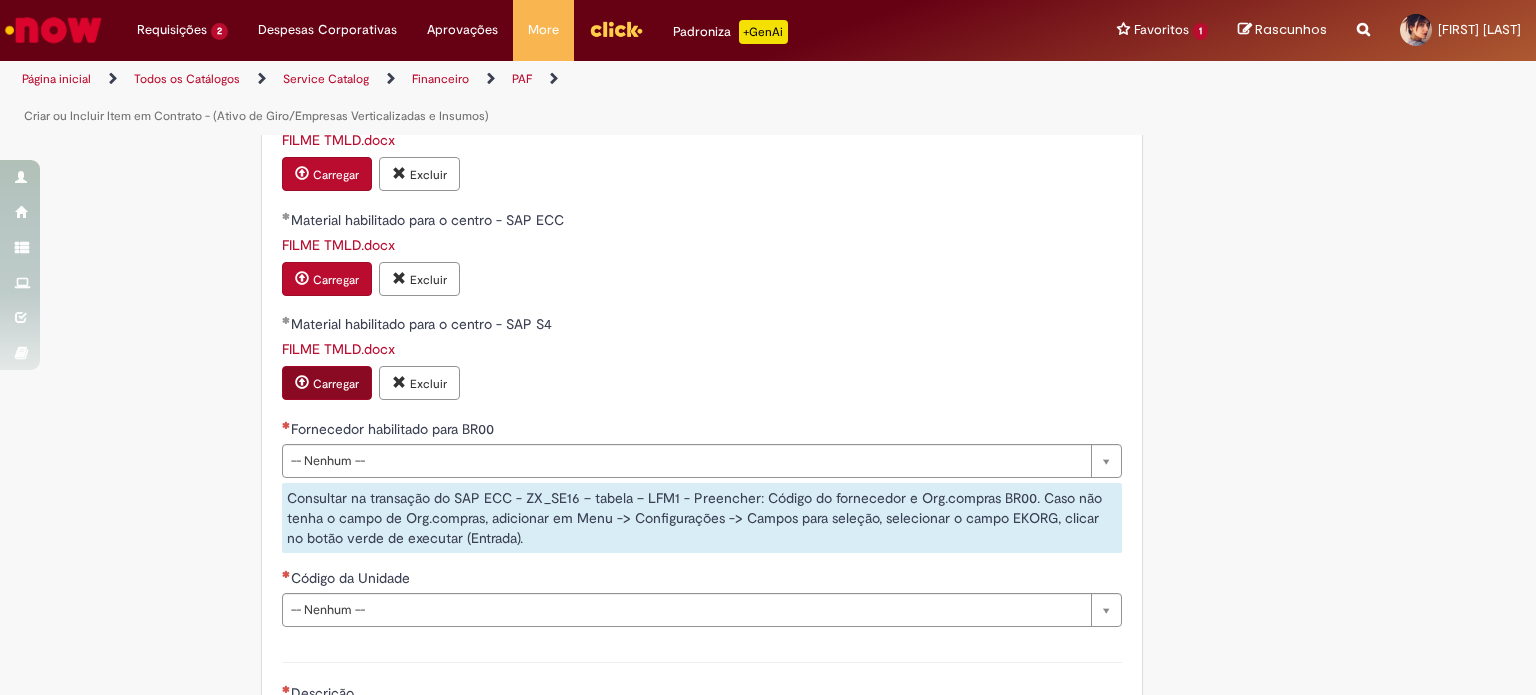click on "Consultar na transação do SAP ECC - ZX_SE16 – tabela – LFM1 - Preencher: Código do fornecedor e Org.compras BR00. Caso não tenha o campo de Org.compras, adicionar em Menu -> Configurações -> Campos para seleção, selecionar o campo EKORG, clicar no botão verde de executar (Entrada)." at bounding box center (702, 518) 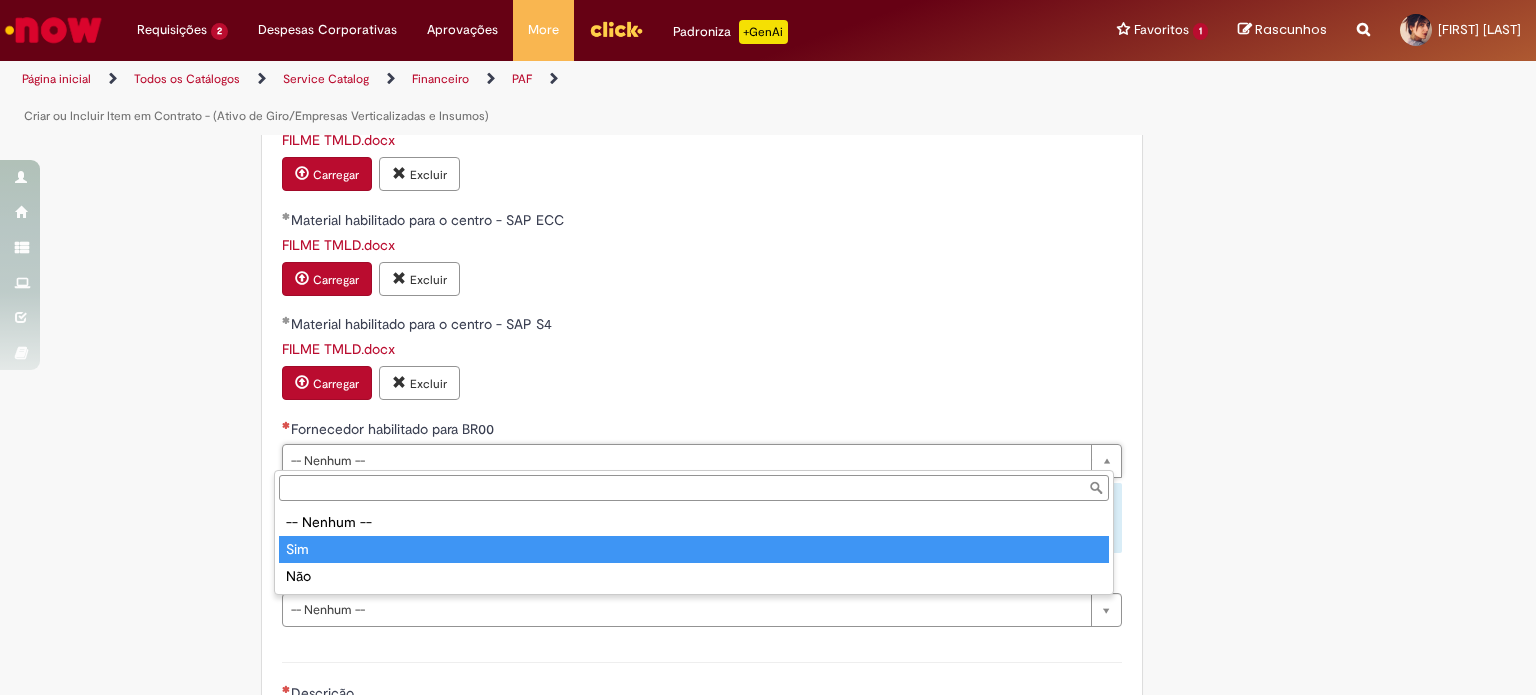 type on "***" 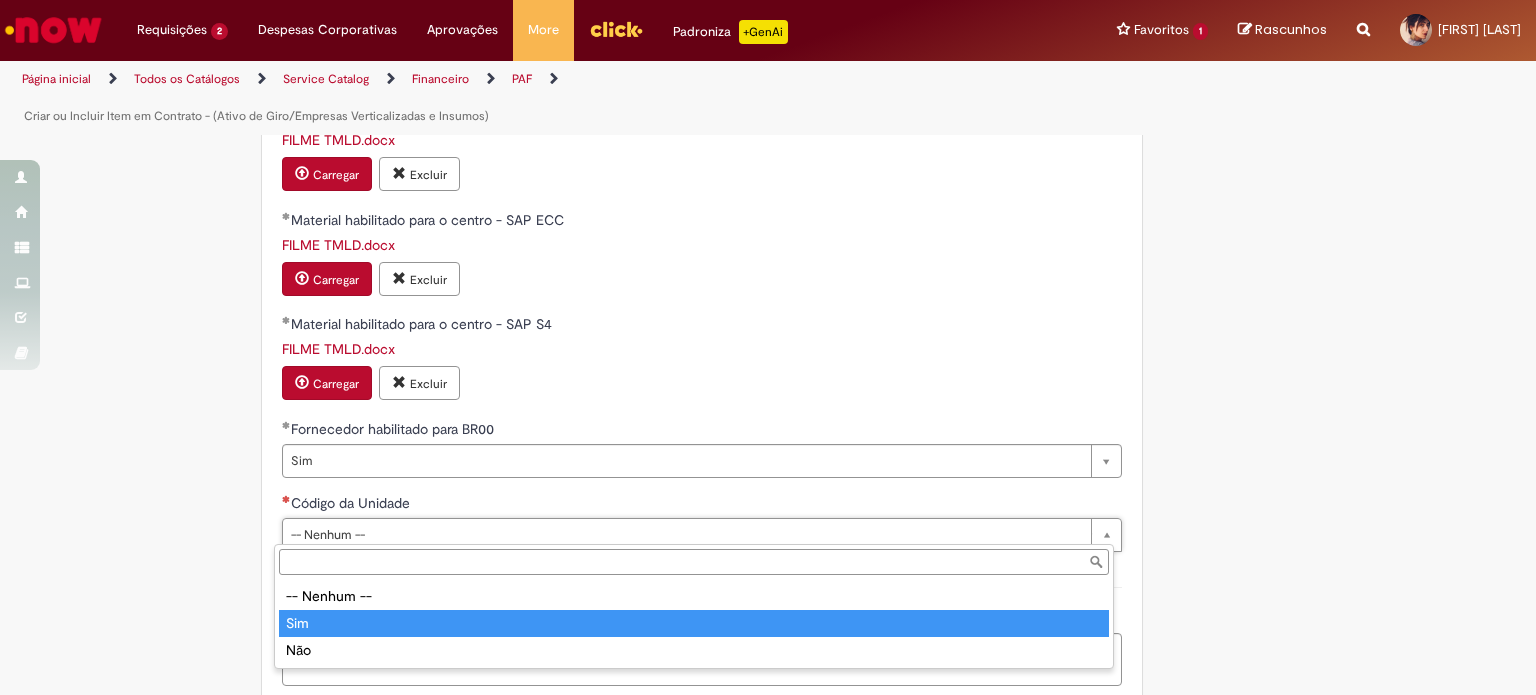 type on "***" 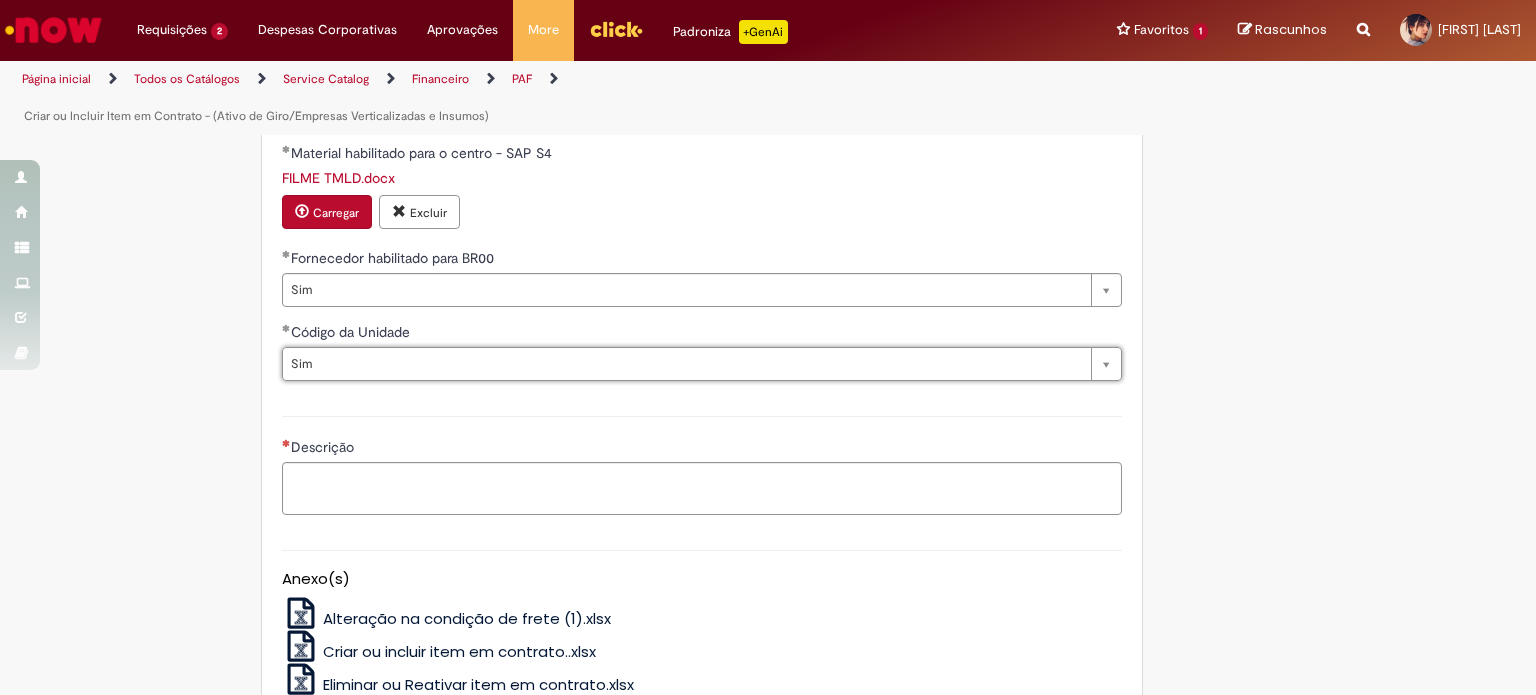 scroll, scrollTop: 1500, scrollLeft: 0, axis: vertical 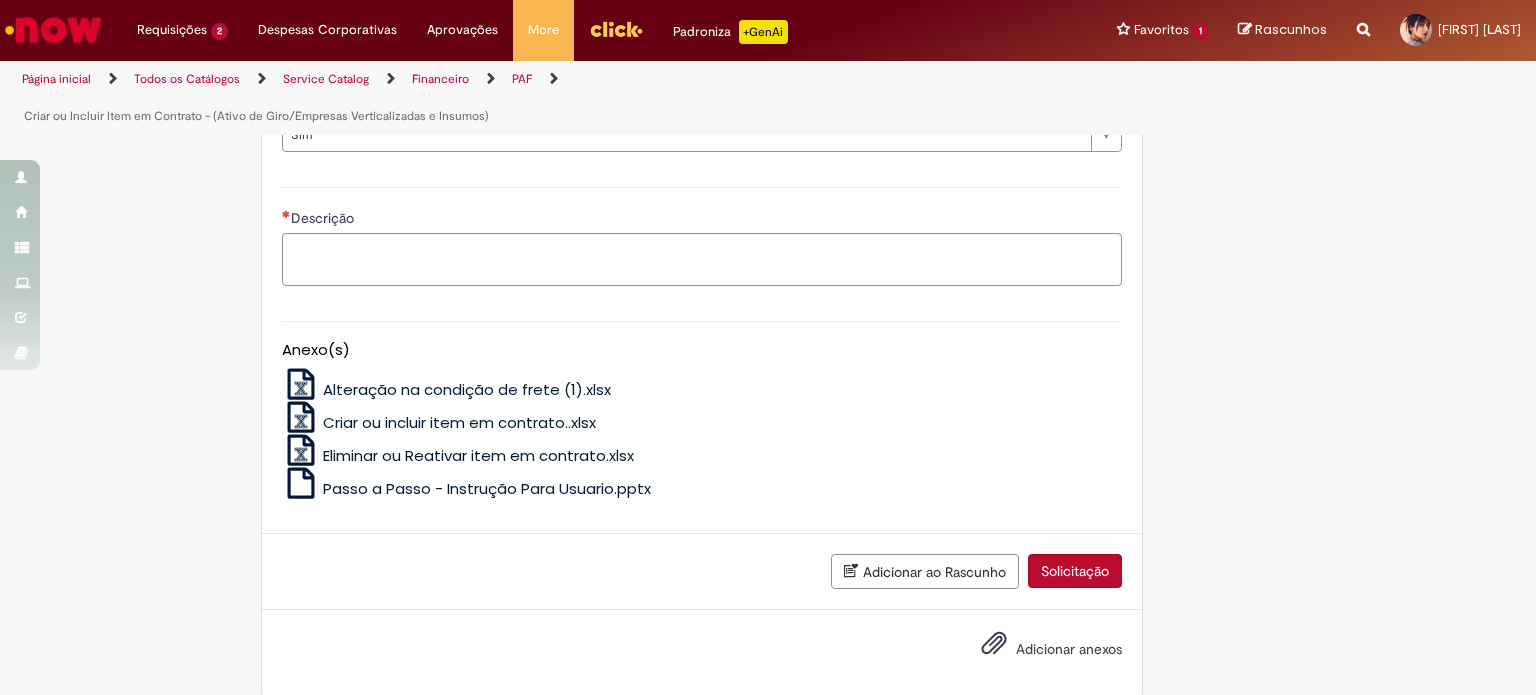 click on "Descrição" at bounding box center [702, 220] 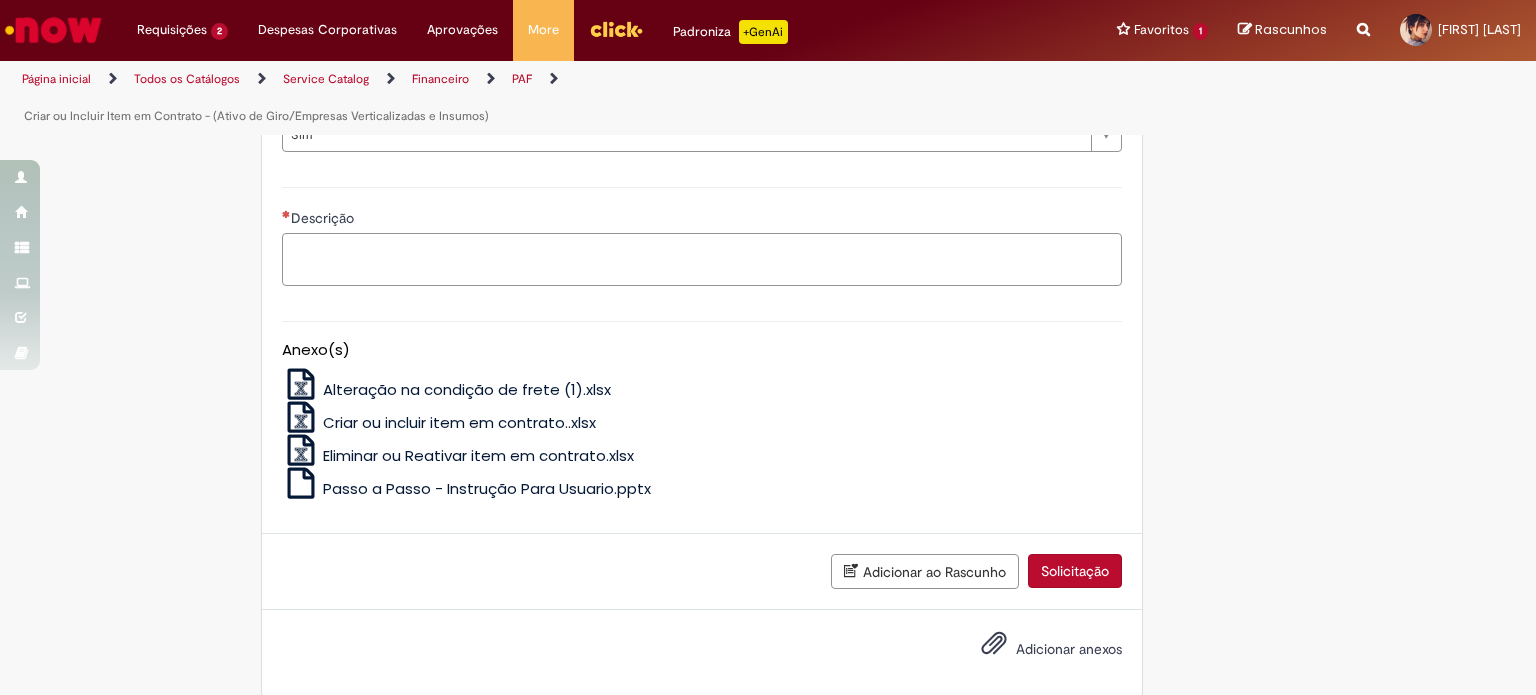click on "Descrição" at bounding box center (702, 260) 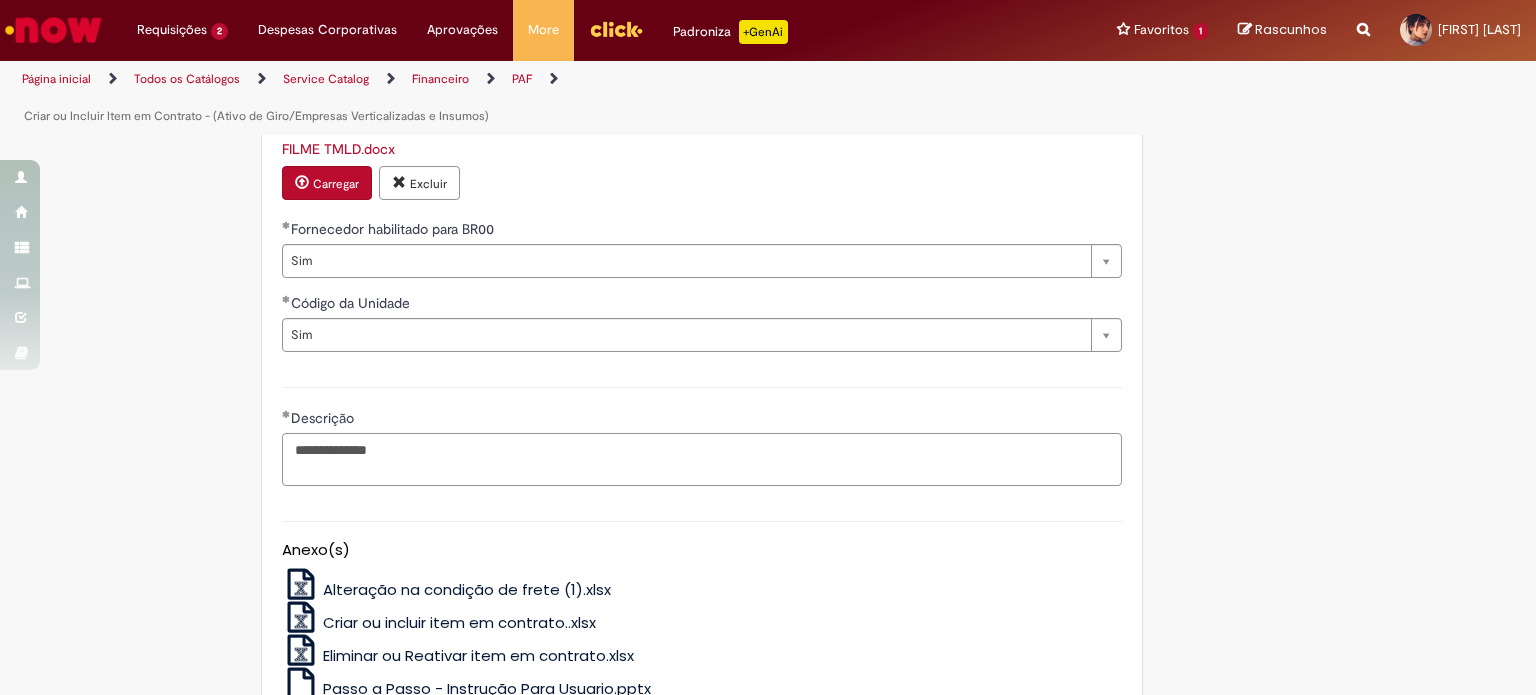 scroll, scrollTop: 1518, scrollLeft: 0, axis: vertical 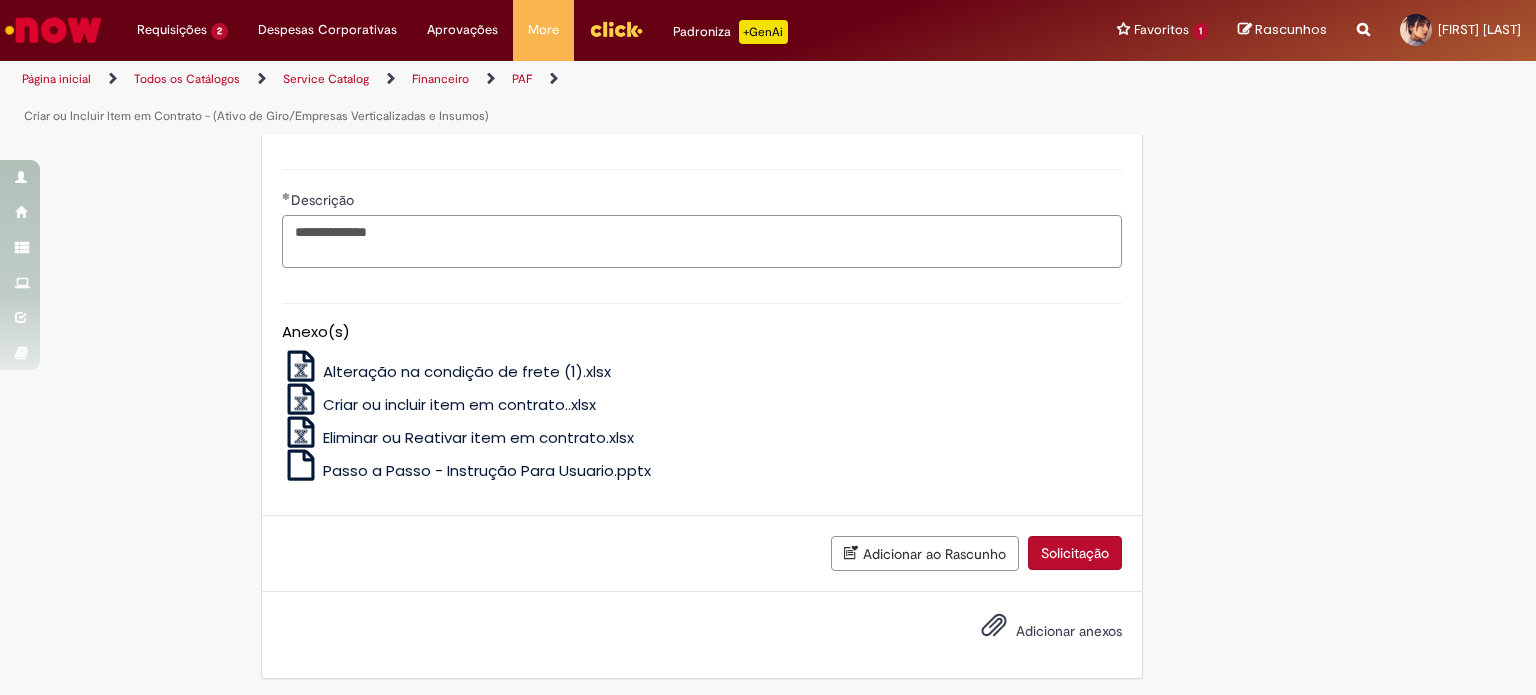 type on "**********" 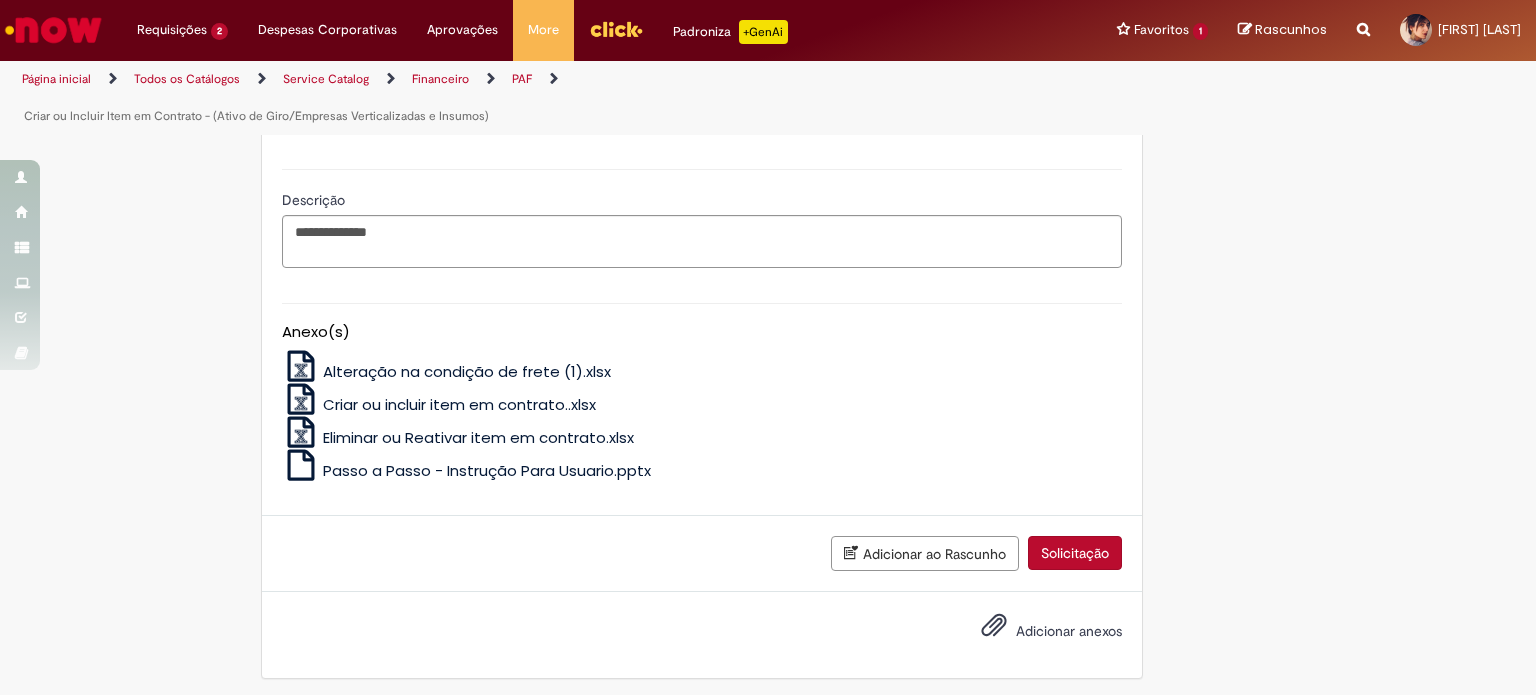 click on "Adicionar anexos" at bounding box center [1069, 631] 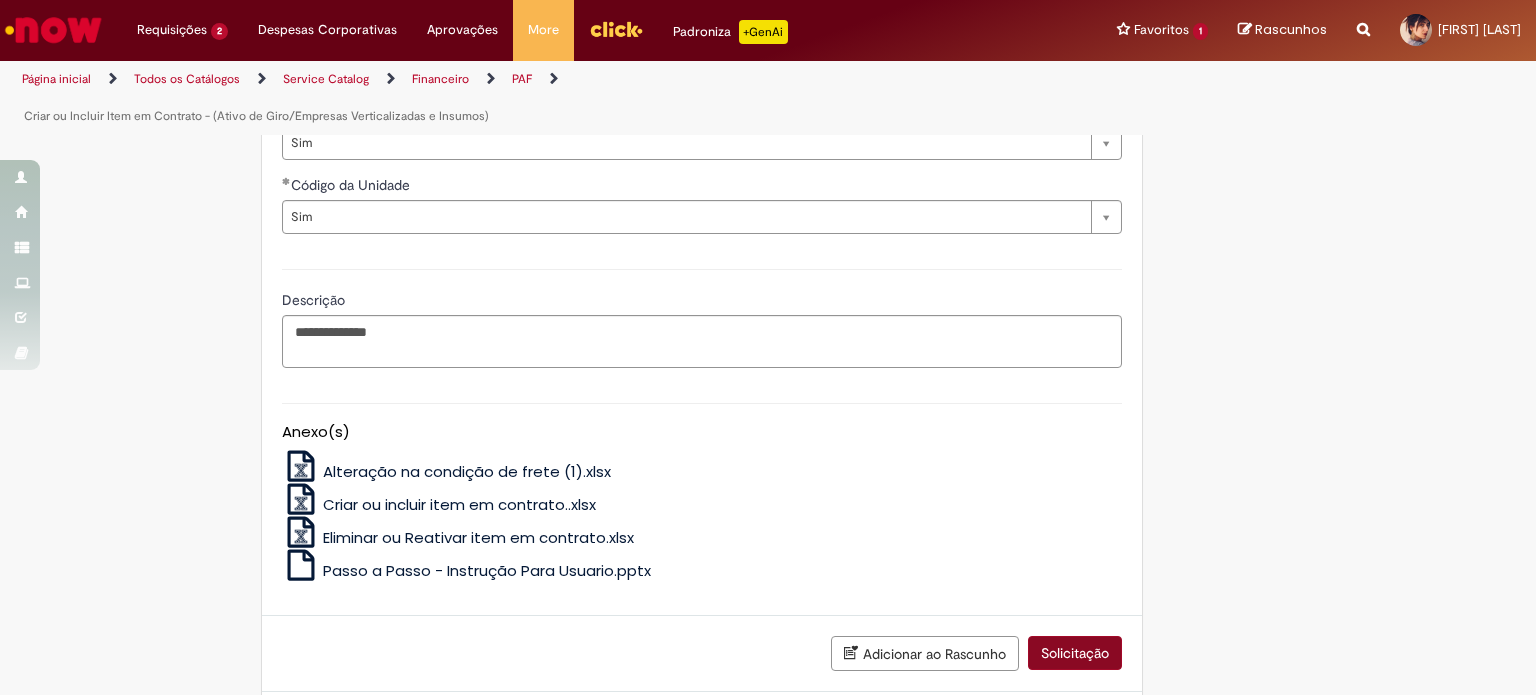 scroll, scrollTop: 1518, scrollLeft: 0, axis: vertical 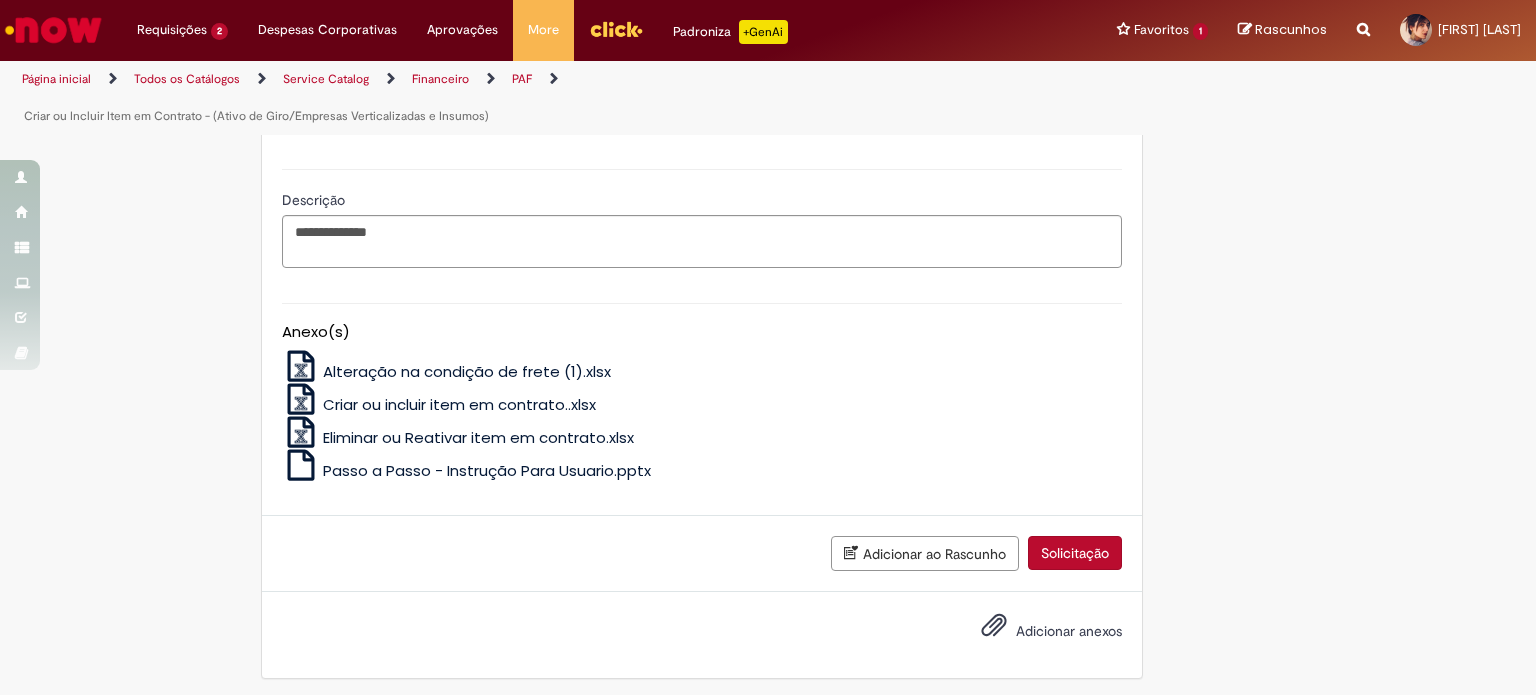 click on "Adicionar anexos" at bounding box center (1069, 631) 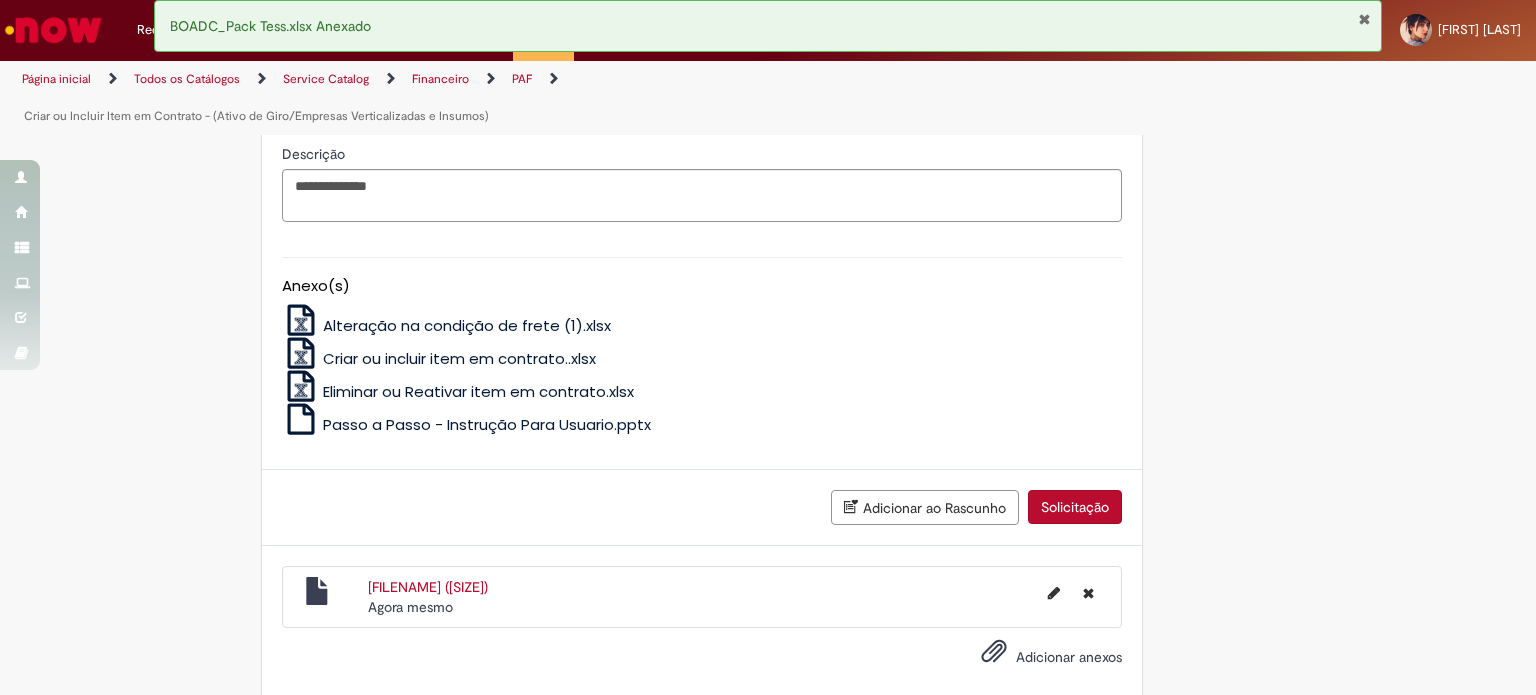 scroll, scrollTop: 1590, scrollLeft: 0, axis: vertical 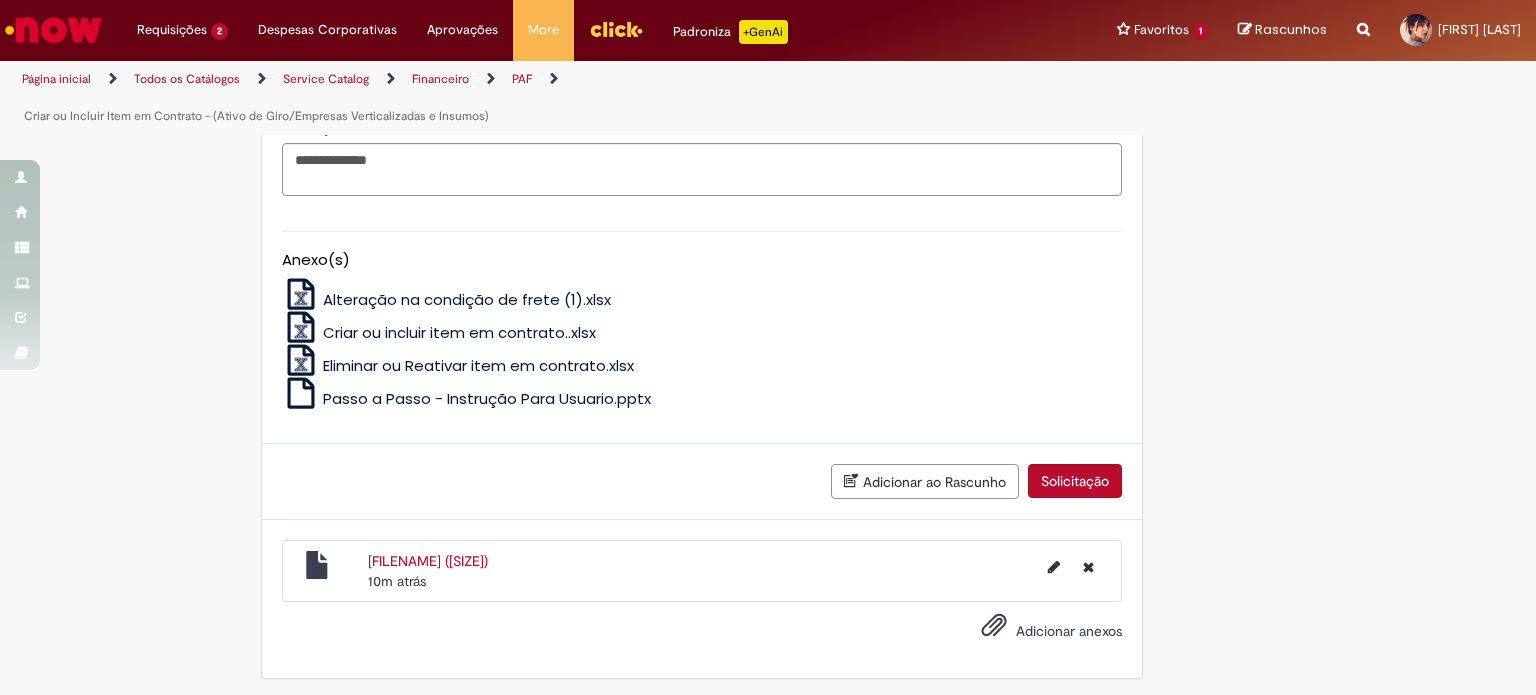 click on "Adicionar anexos" at bounding box center [1069, 631] 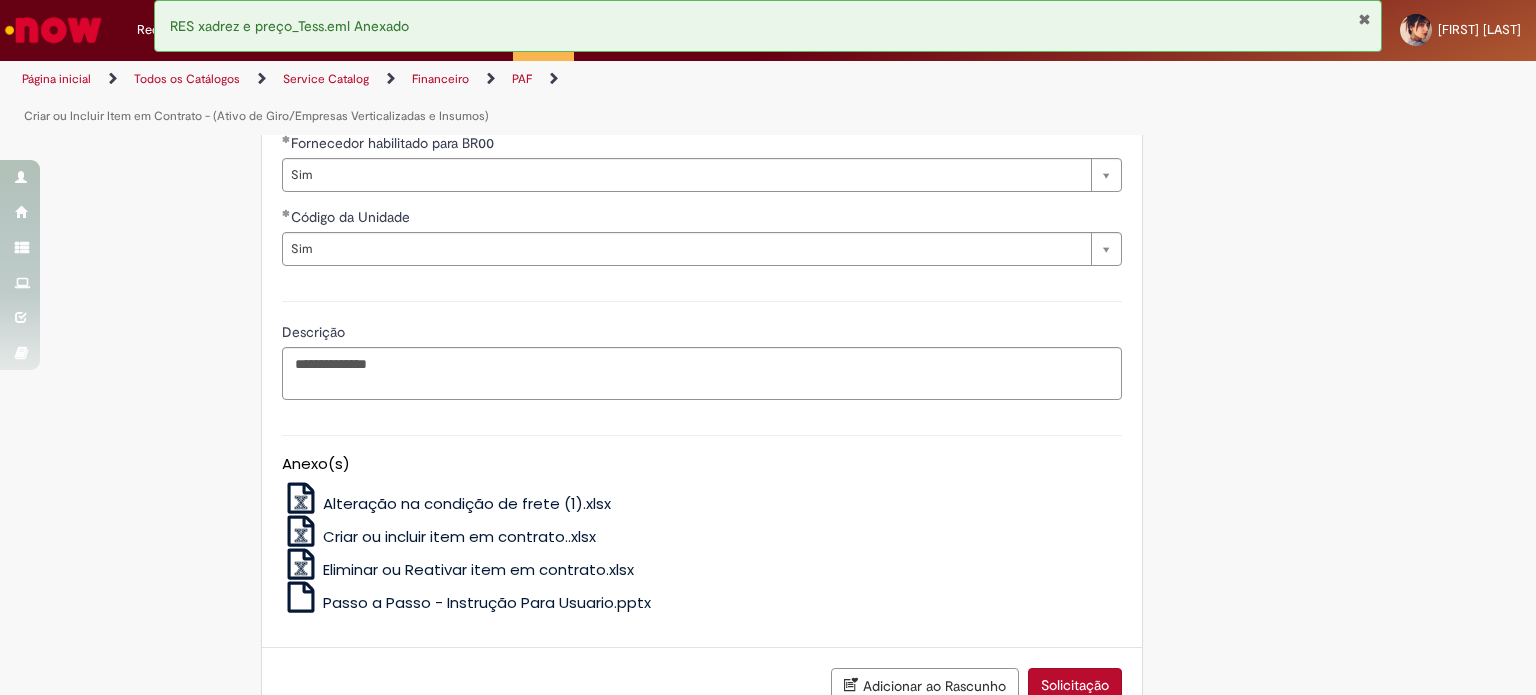 scroll, scrollTop: 1590, scrollLeft: 0, axis: vertical 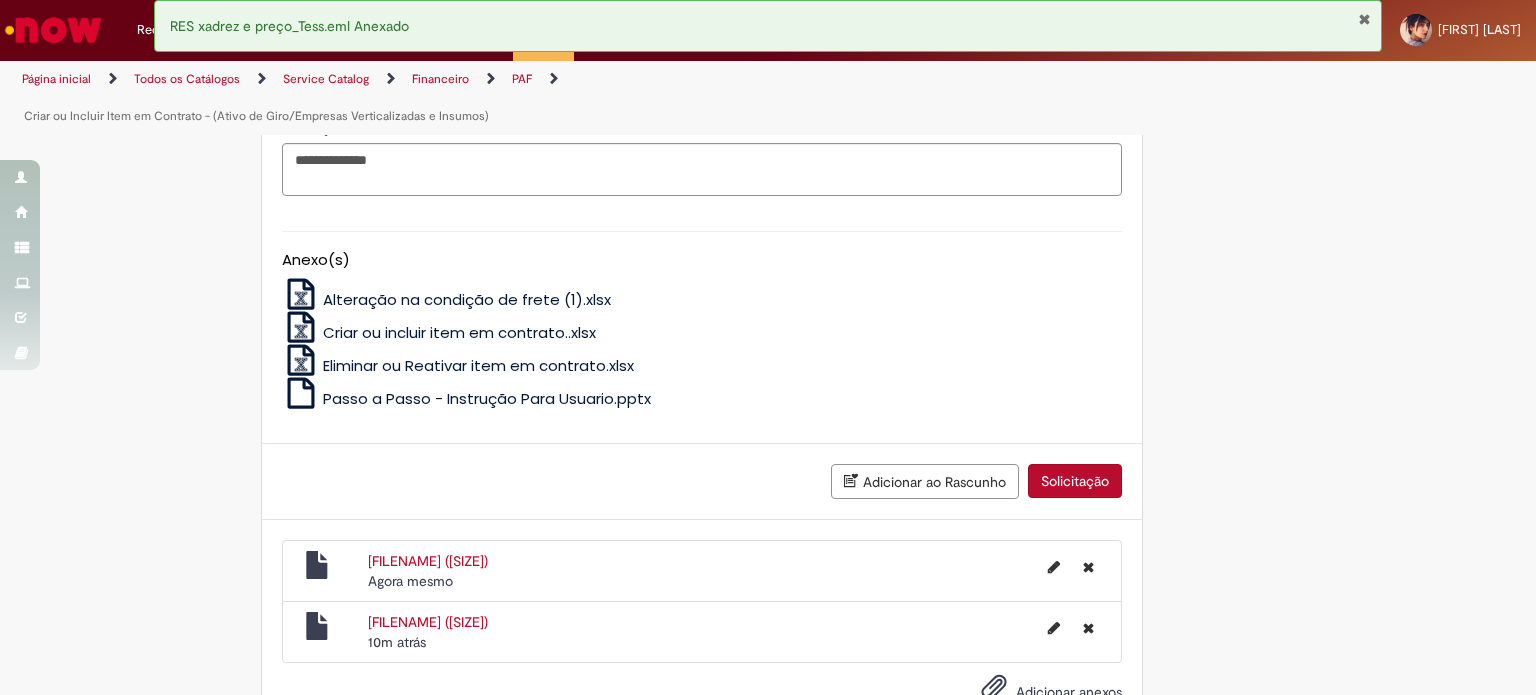 click on "Solicitação" at bounding box center [1075, 481] 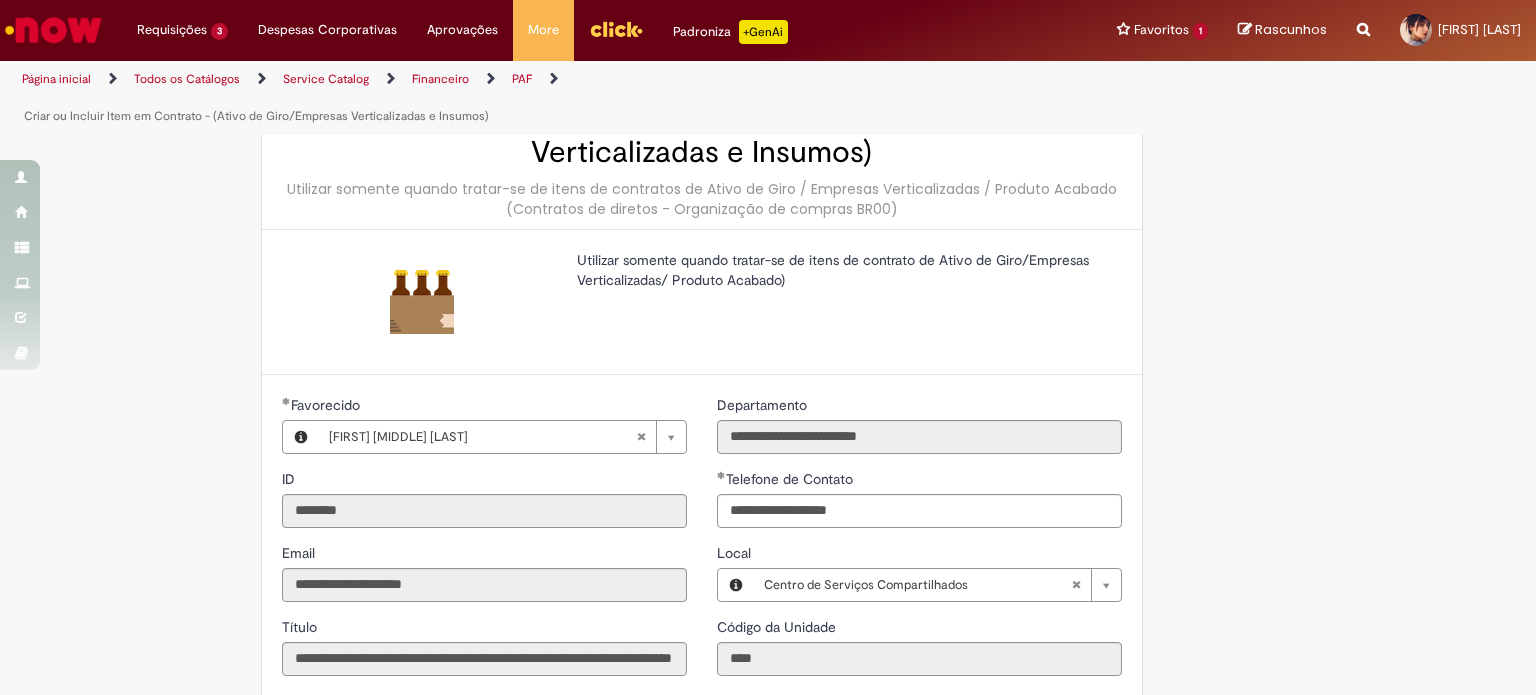 scroll, scrollTop: 0, scrollLeft: 0, axis: both 